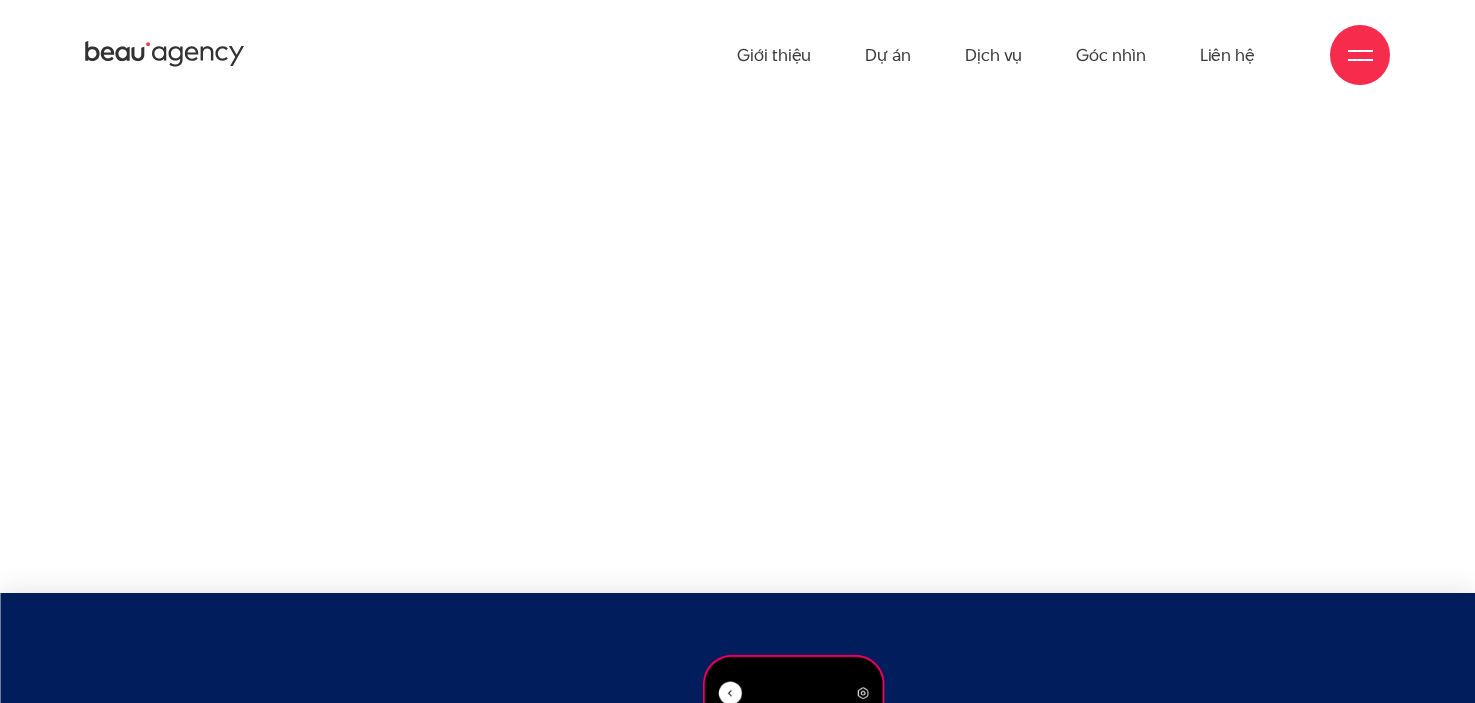 scroll, scrollTop: 3000, scrollLeft: 0, axis: vertical 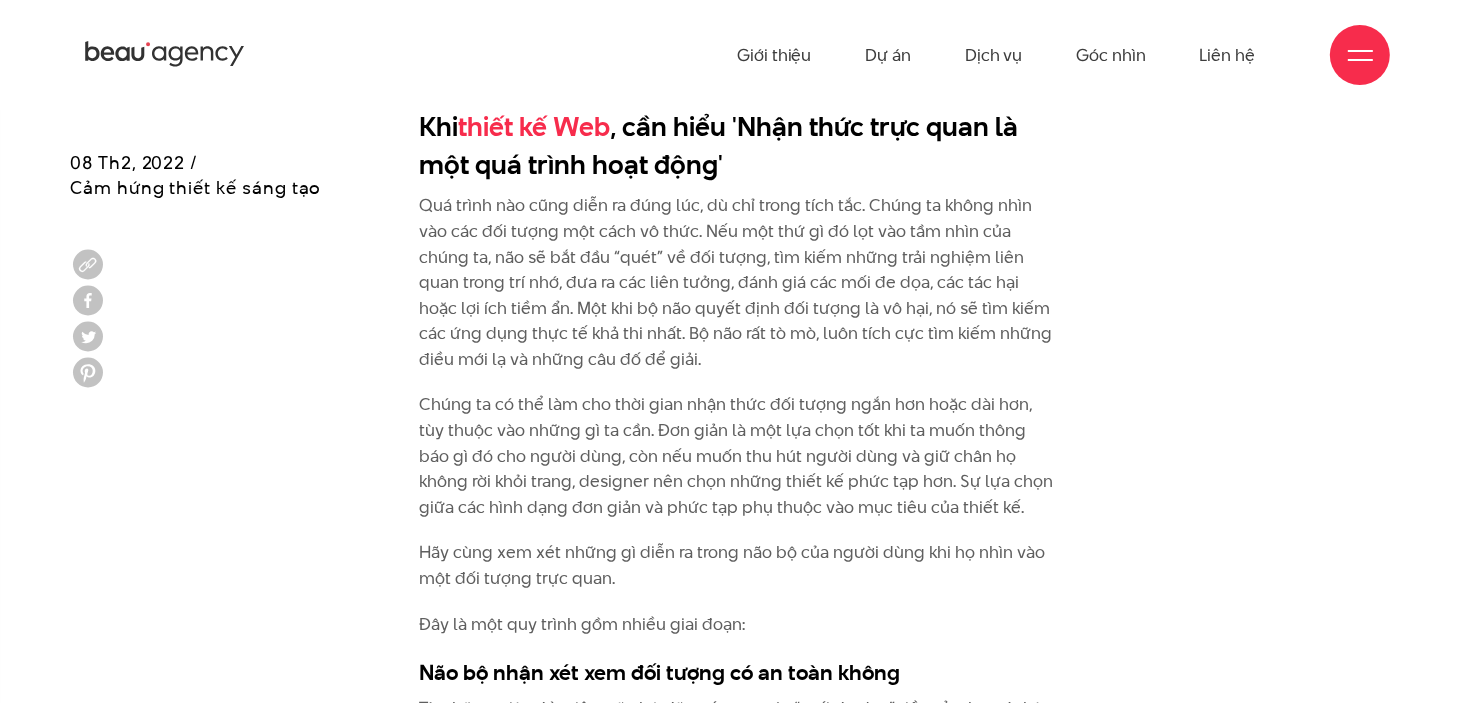 click on "Nếu bạn là một designer, hẳn bạn rất quen thuộc với những câu như “hình chữ nhật thể hiện sự ổn định và tự tin” hay “hình tròn tượng trưng cho sự khép kín và thống nhất”, “hình tam giác biểu tượng cho sự chuyển động và tiến bộ,... Đặc biệt, với những designer chuyên về thiết kế web và thiết kế logo, niềm tin này gần như là một nỗi ám ảnh.
Đáng buồn rằng, cách hiểu này là sai. Vậy thế nào mới là đúng?
Xem thêm:  Truyền Thông Thị Giác: Nhận Thức Và Thao Túng
Quá nguyên tắc với các khuôn mẫu trong thiết kế web không hề tốt
Ví dụ như hình vuông đen của [PERSON_NAME], bạn có thể liên tưởng hình này với sự tin cậy và bình tĩnh không?
Khi  thiết kế Web
Đây là một quy trình gồm nhiều giai đoạn:" at bounding box center (737, 5389) 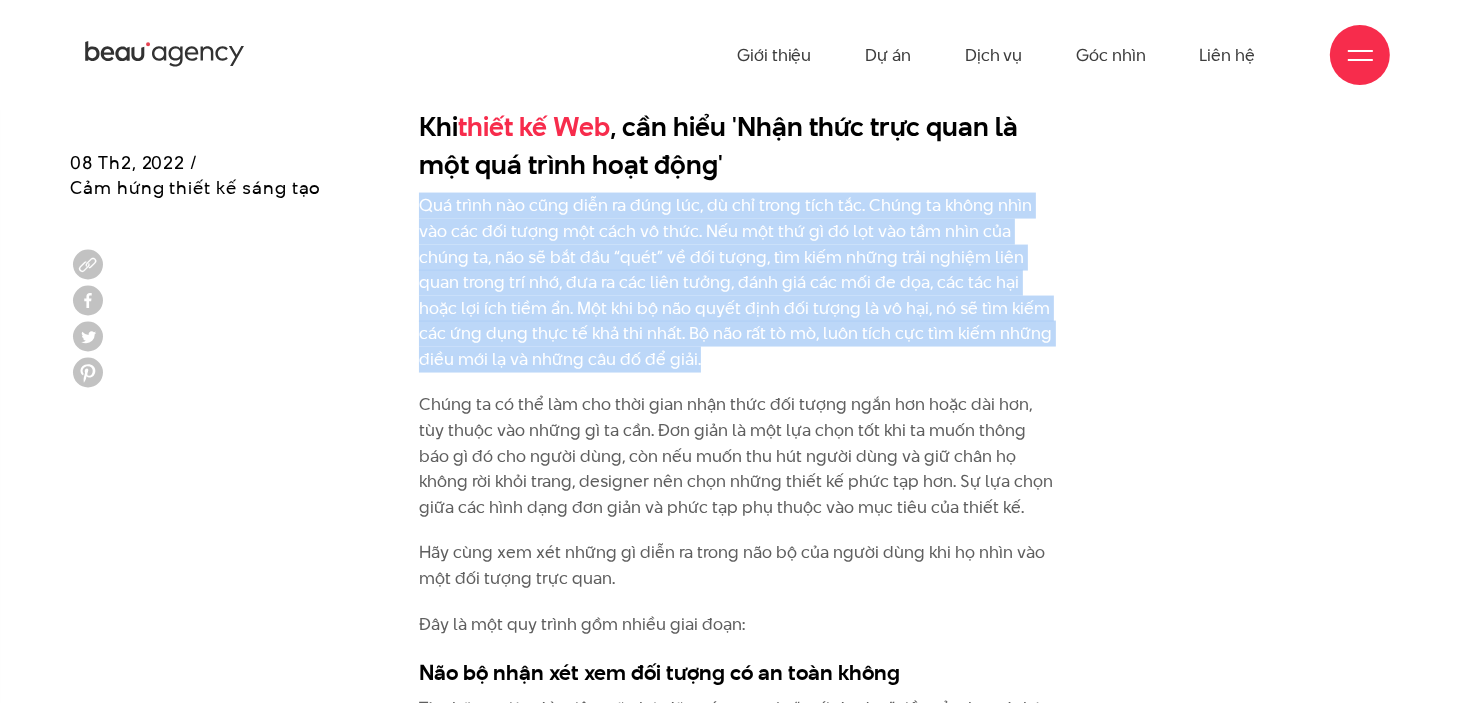 drag, startPoint x: 538, startPoint y: 352, endPoint x: 404, endPoint y: 215, distance: 191.63768 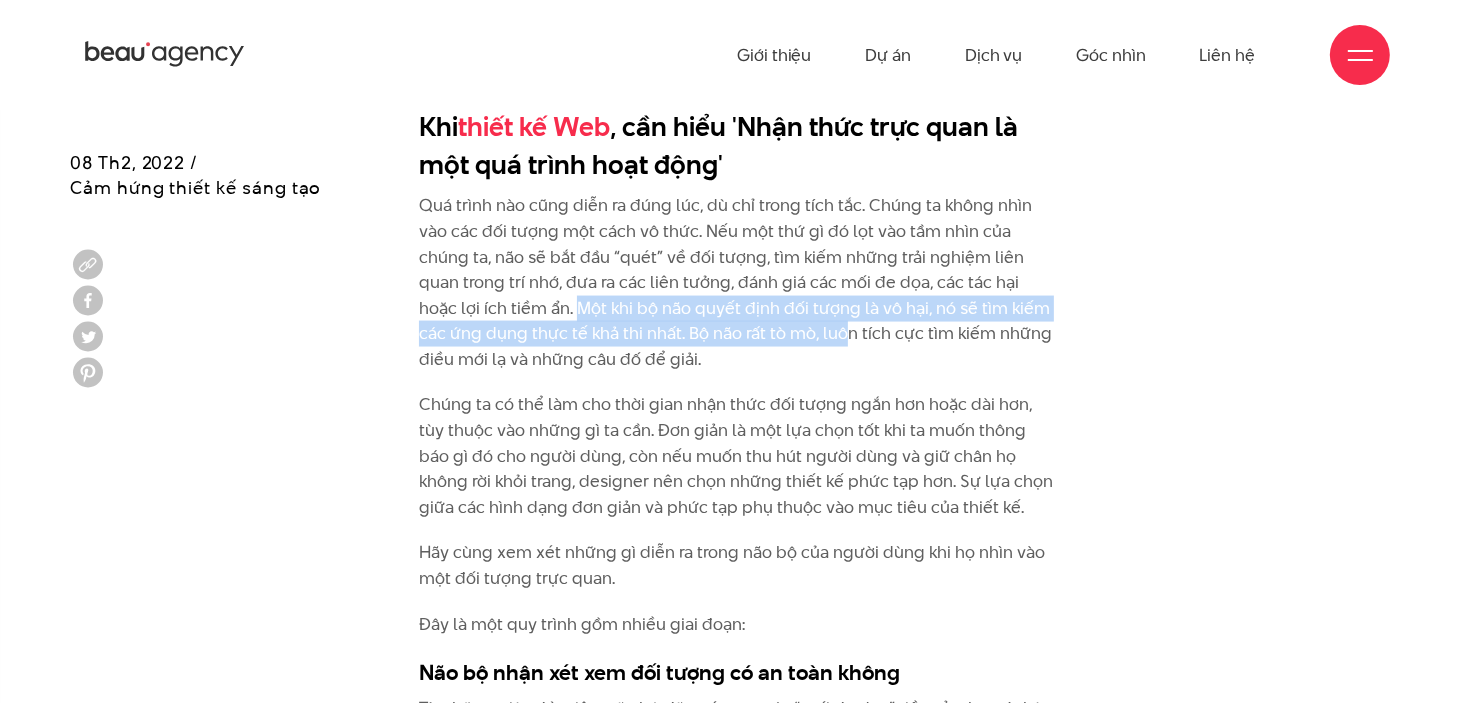 drag, startPoint x: 446, startPoint y: 310, endPoint x: 731, endPoint y: 341, distance: 286.681 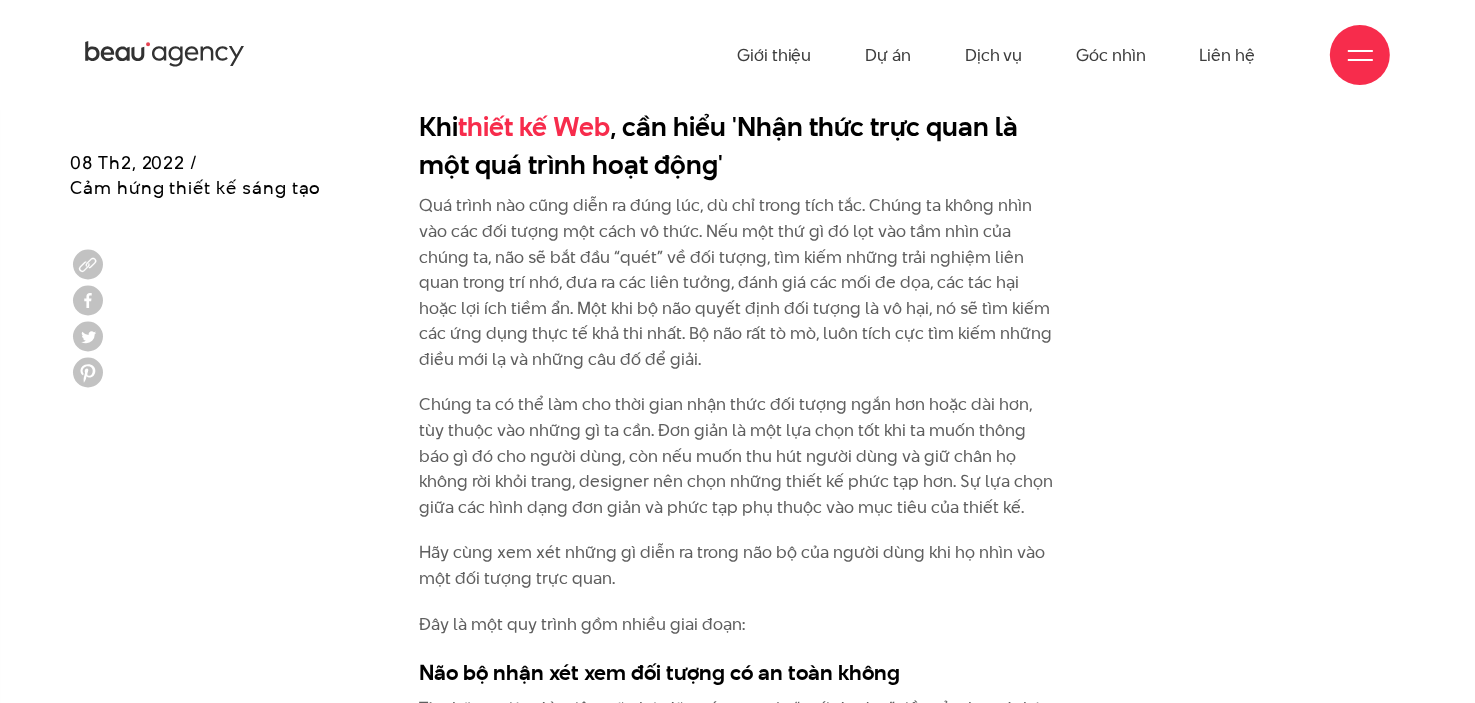 click on "Quá trình nào cũng diễn ra đúng lúc, dù chỉ trong tích tắc. Chúng ta không nhìn vào các đối tượng một cách vô thức. Nếu một thứ gì đó lọt vào tầm nhìn của chúng ta, não sẽ bắt đầu “quét” về đối tượng, tìm kiếm những trải nghiệm liên quan trong trí nhớ, đưa ra các liên tưởng, đánh giá các mối đe dọa, các tác hại hoặc lợi ích tiềm ẩn. Một khi bộ não quyết định đối tượng là vô hại, nó sẽ tìm kiếm các ứng dụng thực tế khả thi nhất. Bộ não rất tò mò, luôn tích cực tìm kiếm những điều mới lạ và những câu đố để giải." at bounding box center (738, 282) 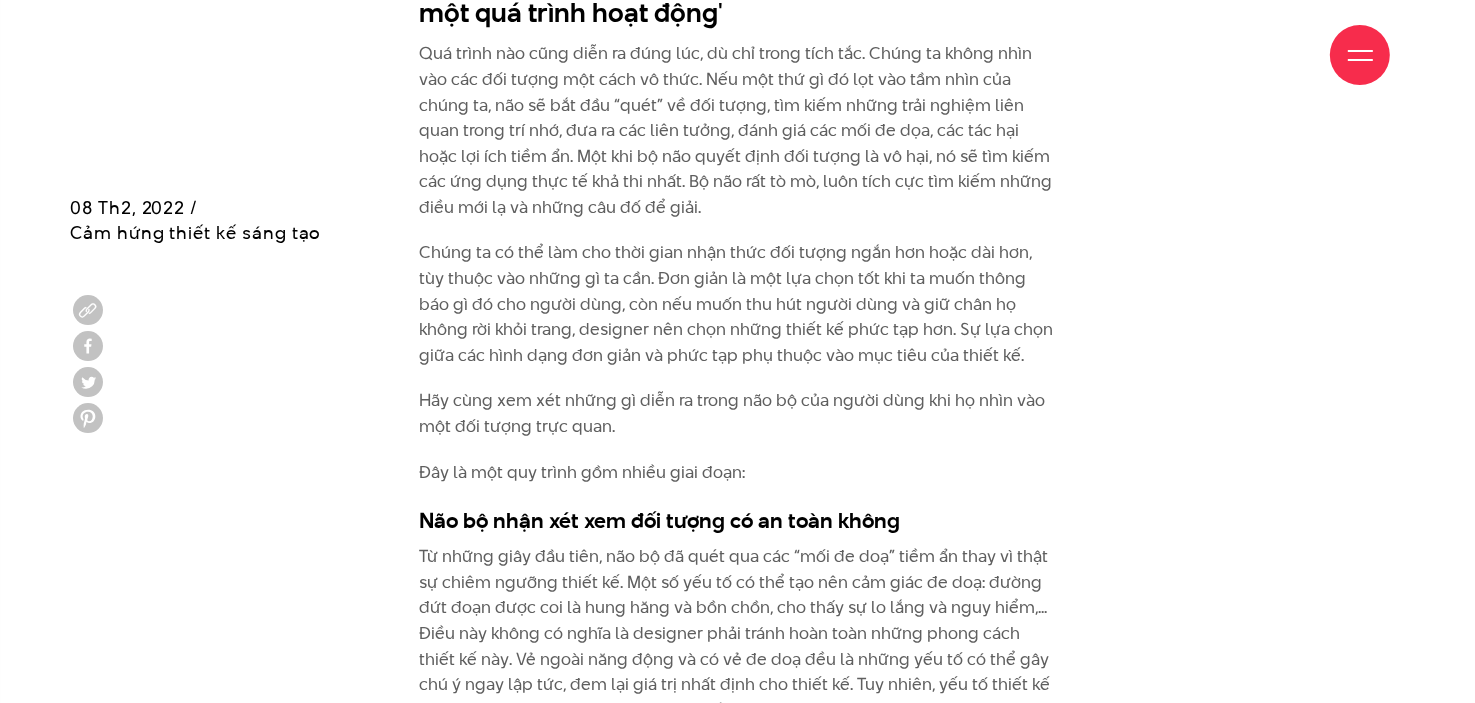 scroll, scrollTop: 3200, scrollLeft: 0, axis: vertical 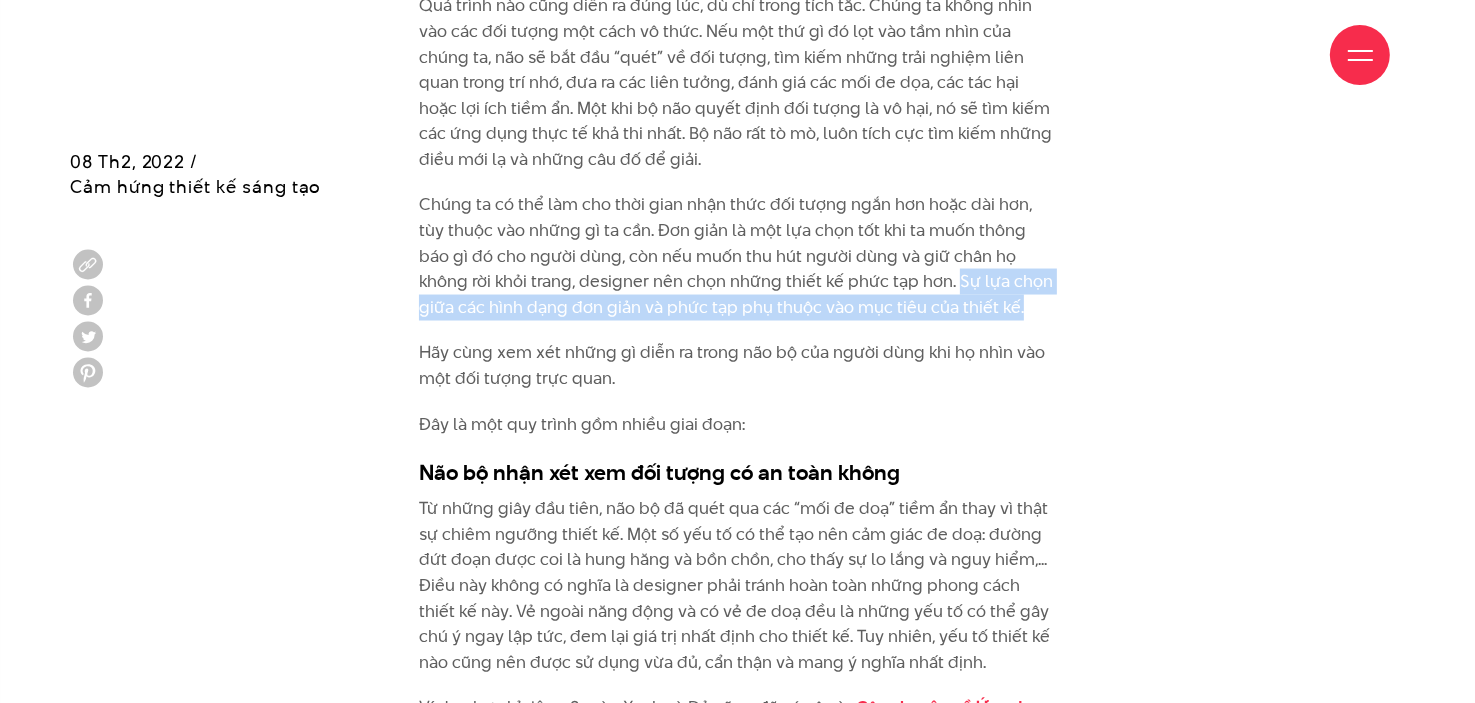 drag, startPoint x: 881, startPoint y: 281, endPoint x: 946, endPoint y: 316, distance: 73.82411 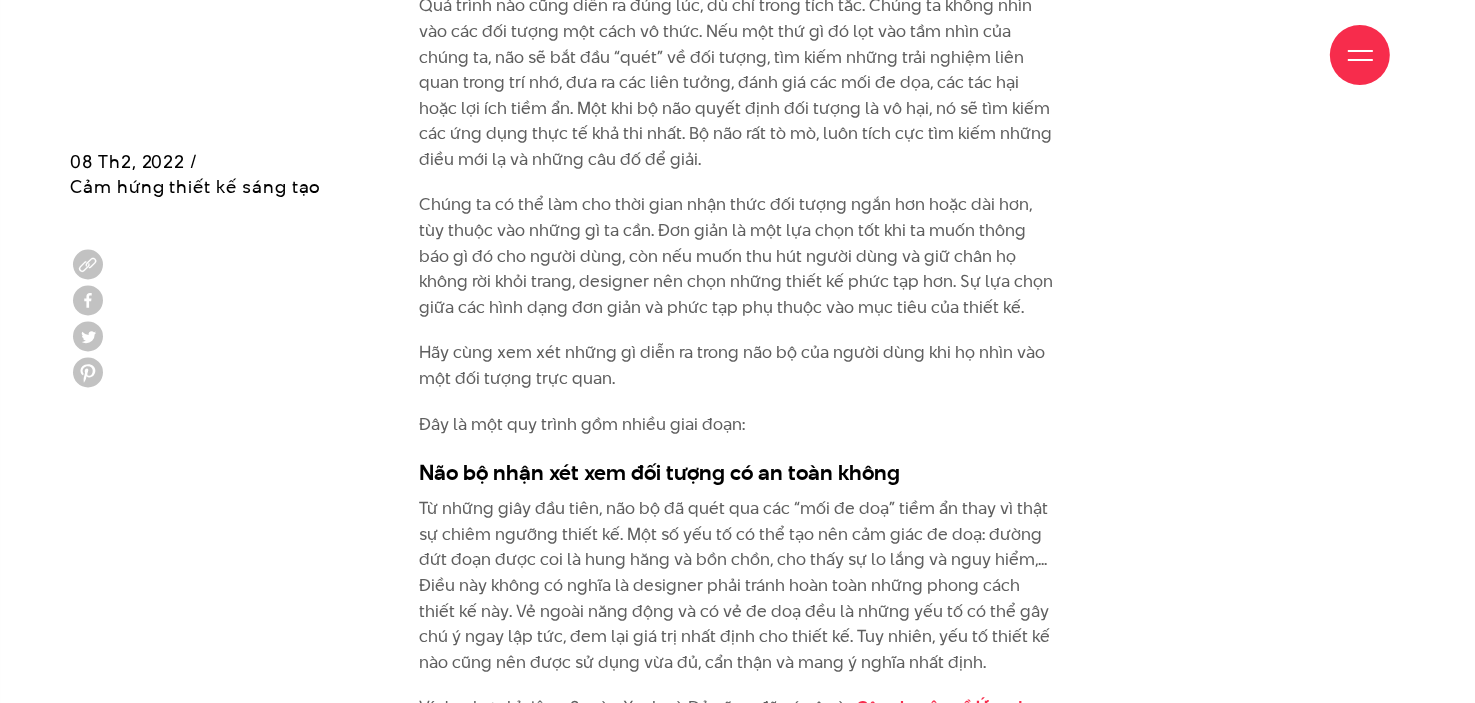 click on "Hãy cùng xem xét những gì diễn ra trong não bộ của người dùng khi họ nhìn vào một đối tượng trực quan." at bounding box center [738, 365] 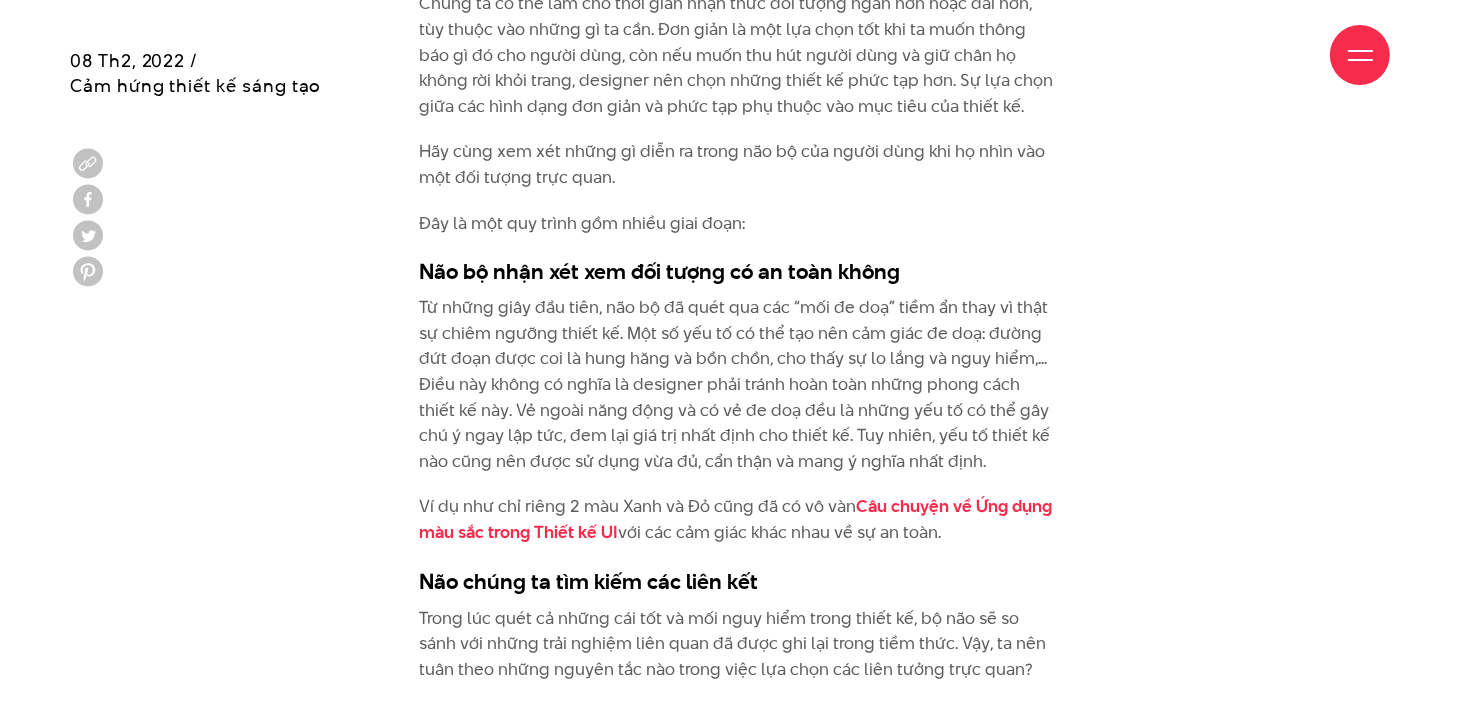 scroll, scrollTop: 3500, scrollLeft: 0, axis: vertical 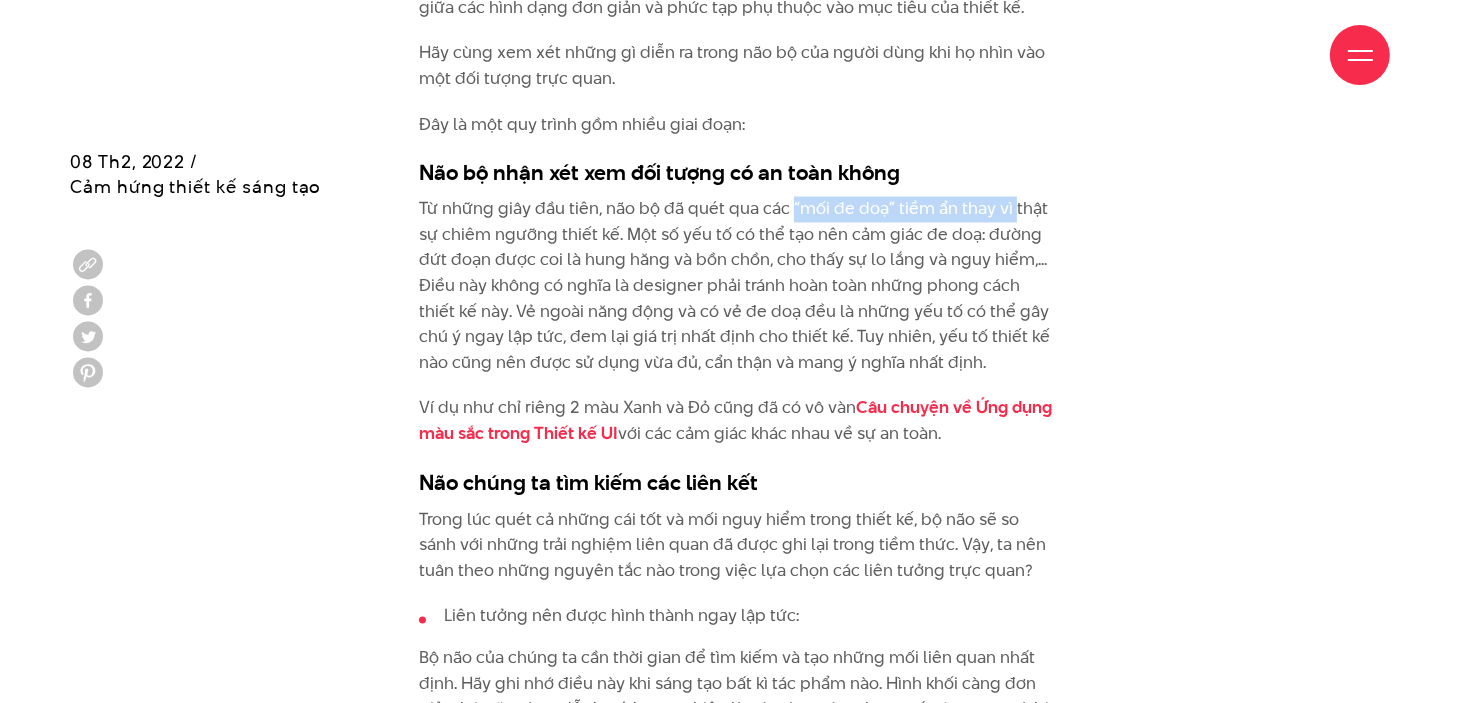 drag, startPoint x: 814, startPoint y: 216, endPoint x: 1014, endPoint y: 218, distance: 200.01 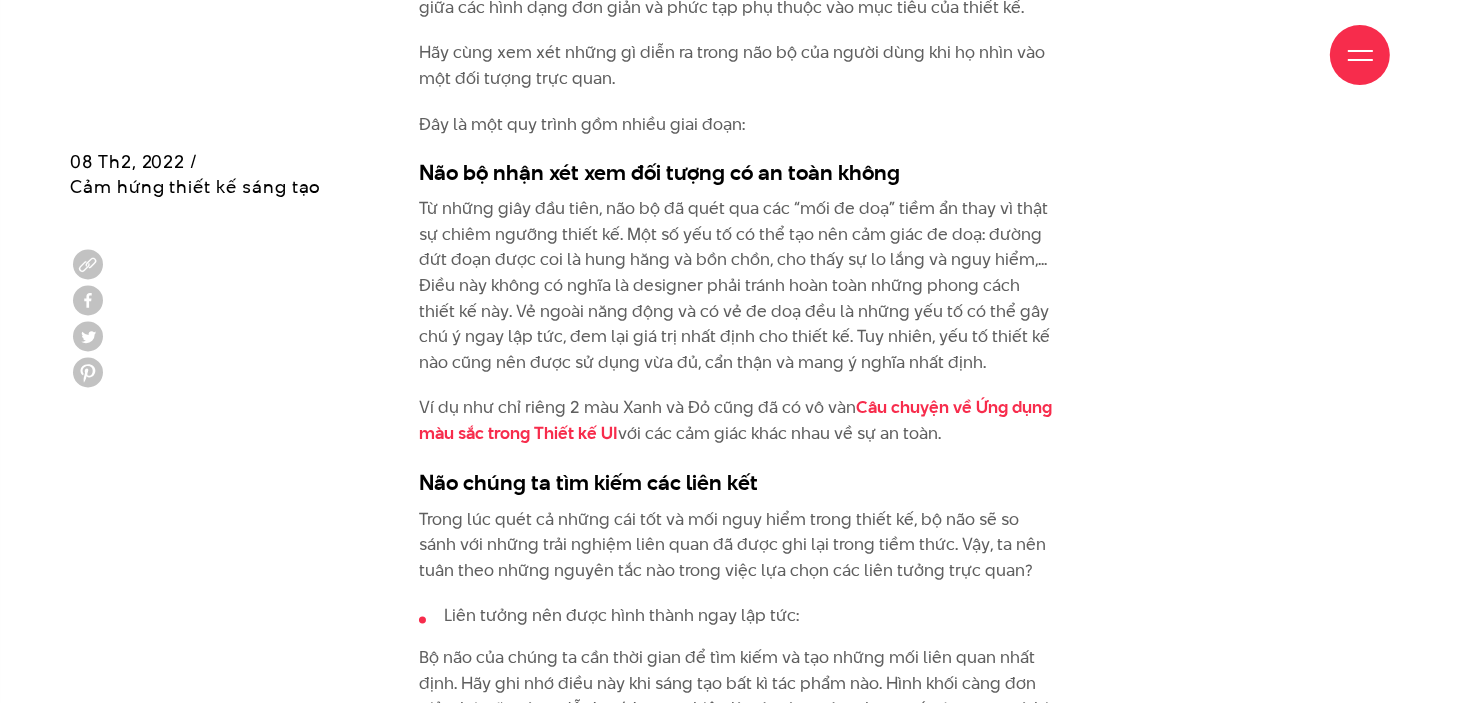 click on "Từ những giây đầu tiên, não bộ đã quét qua các “mối đe doạ” tiềm ẩn thay vì thật sự chiêm ngưỡng thiết kế. Một số yếu tố có thể tạo nên cảm giác đe doạ: đường đứt đoạn được coi là hung hăng và bồn chồn, cho thấy sự lo lắng và nguy hiểm,... Điều này không có nghĩa là designer phải tránh hoàn toàn những phong cách thiết kế này. Vẻ ngoài năng động và có vẻ đe doạ đều là những yếu tố có thể gây chú ý ngay lập tức, đem lại giá trị nhất định cho thiết kế. Tuy nhiên, yếu tố thiết kế nào cũng nên được sử dụng vừa đủ, cẩn thận và mang ý nghĩa nhất định." at bounding box center [738, 286] 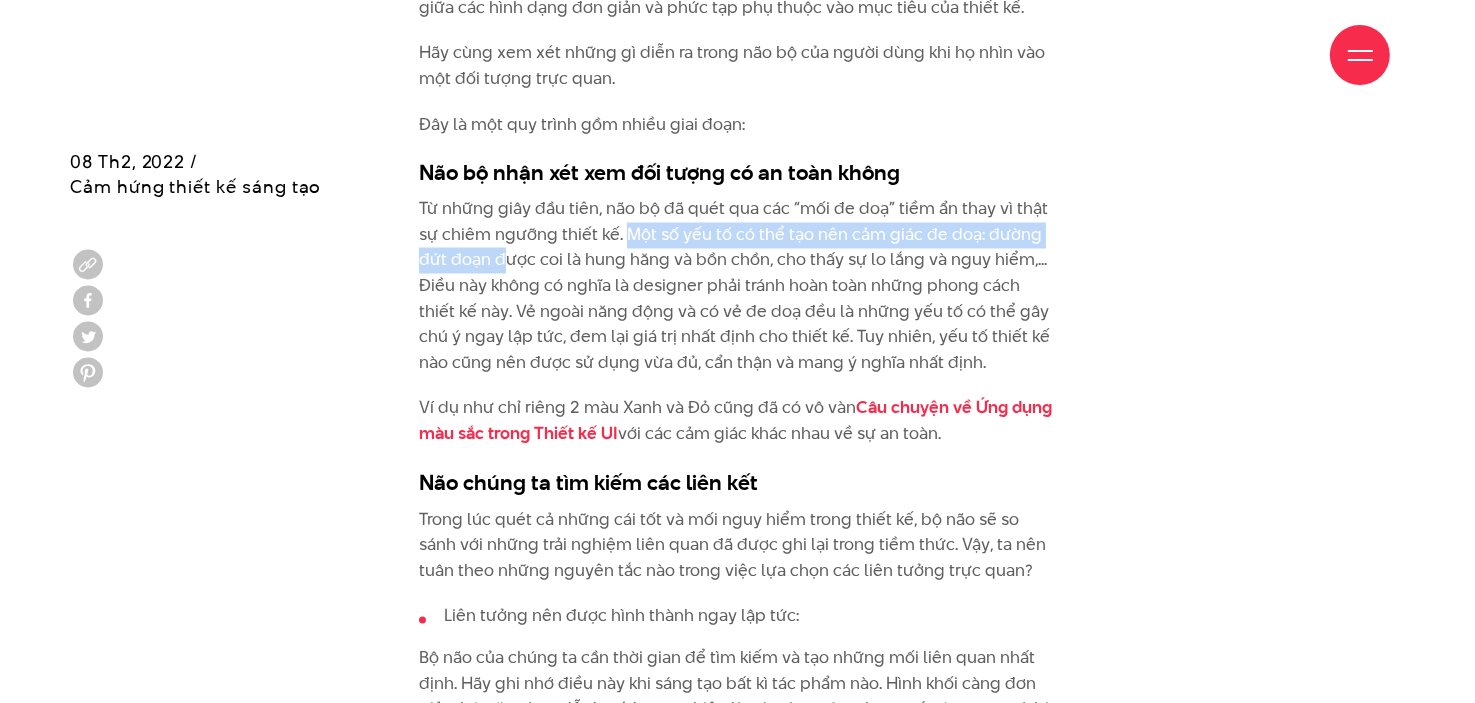 drag, startPoint x: 624, startPoint y: 229, endPoint x: 503, endPoint y: 259, distance: 124.66354 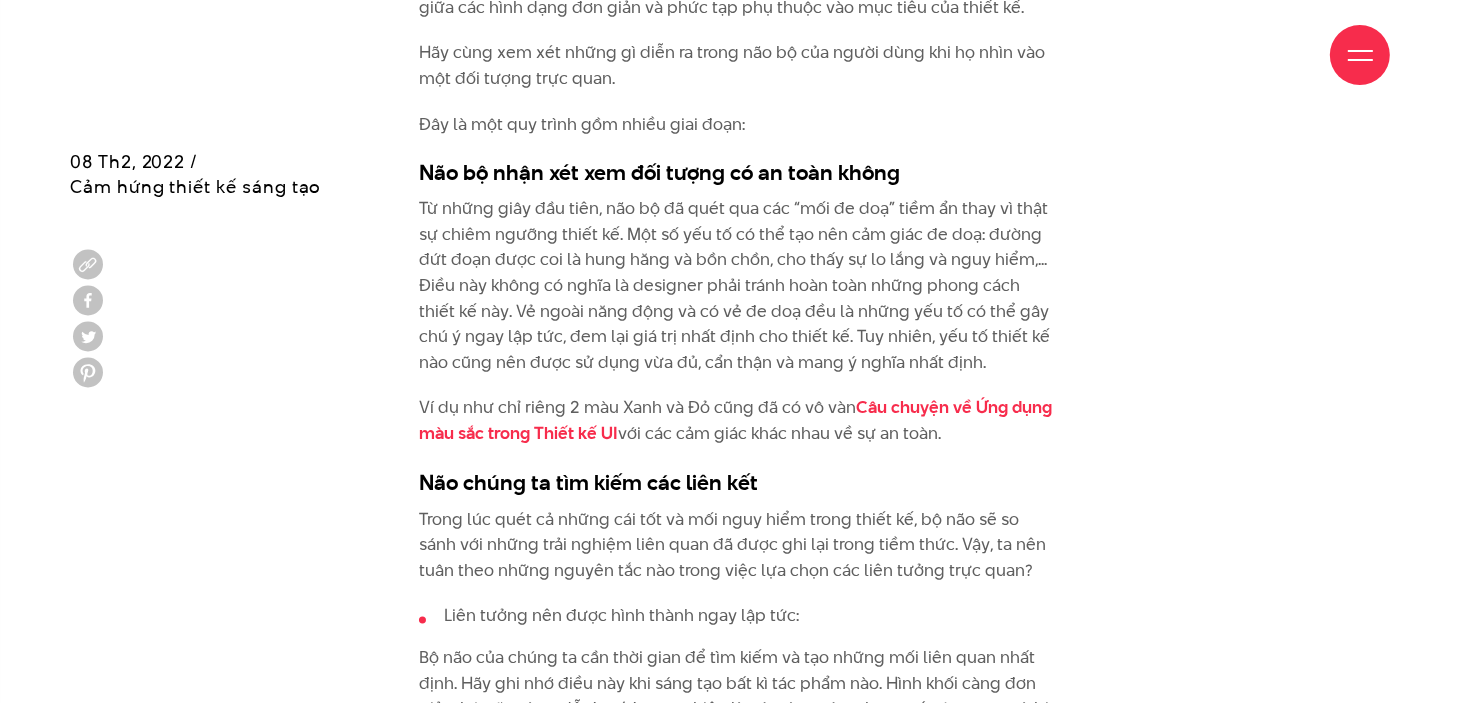 click on "Từ những giây đầu tiên, não bộ đã quét qua các “mối đe doạ” tiềm ẩn thay vì thật sự chiêm ngưỡng thiết kế. Một số yếu tố có thể tạo nên cảm giác đe doạ: đường đứt đoạn được coi là hung hăng và bồn chồn, cho thấy sự lo lắng và nguy hiểm,... Điều này không có nghĩa là designer phải tránh hoàn toàn những phong cách thiết kế này. Vẻ ngoài năng động và có vẻ đe doạ đều là những yếu tố có thể gây chú ý ngay lập tức, đem lại giá trị nhất định cho thiết kế. Tuy nhiên, yếu tố thiết kế nào cũng nên được sử dụng vừa đủ, cẩn thận và mang ý nghĩa nhất định." at bounding box center [738, 286] 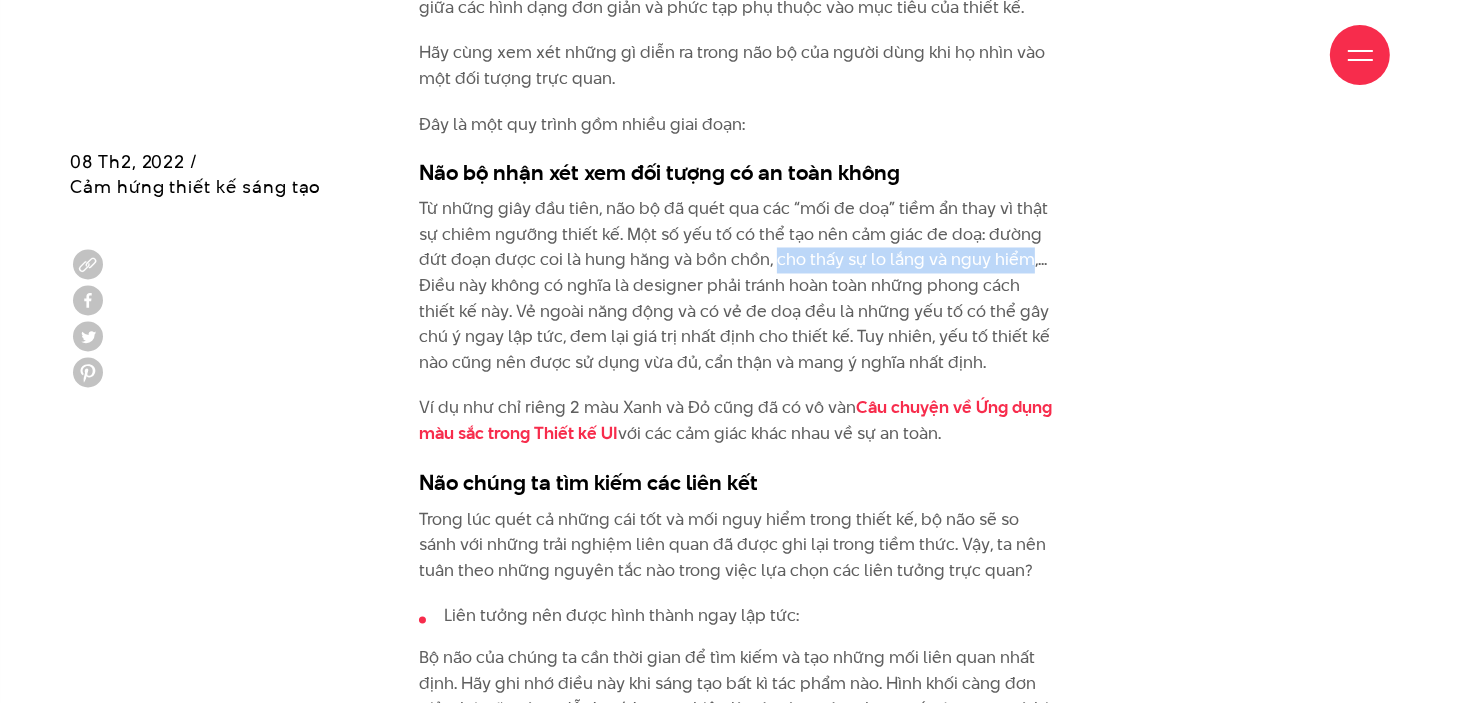 drag, startPoint x: 775, startPoint y: 262, endPoint x: 1021, endPoint y: 268, distance: 246.07317 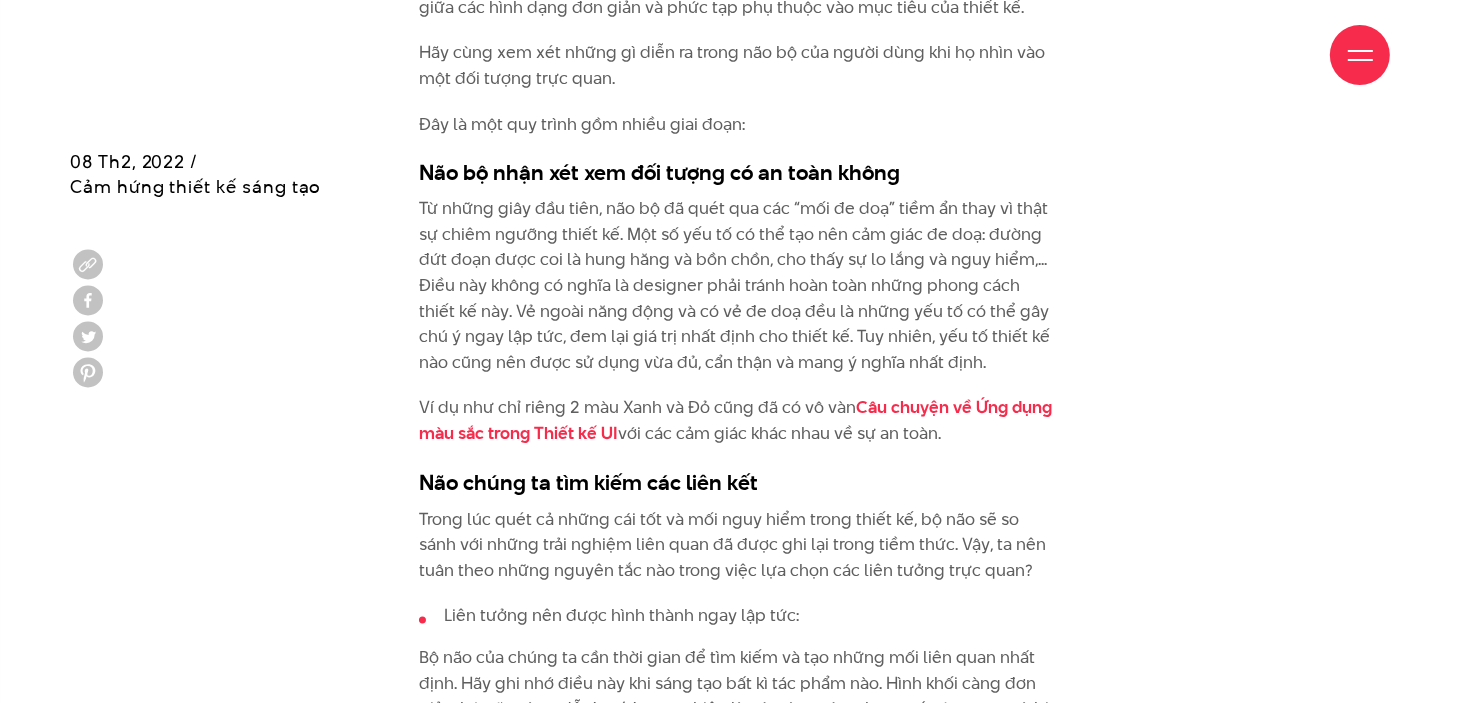 click on "Từ những giây đầu tiên, não bộ đã quét qua các “mối đe doạ” tiềm ẩn thay vì thật sự chiêm ngưỡng thiết kế. Một số yếu tố có thể tạo nên cảm giác đe doạ: đường đứt đoạn được coi là hung hăng và bồn chồn, cho thấy sự lo lắng và nguy hiểm,... Điều này không có nghĩa là designer phải tránh hoàn toàn những phong cách thiết kế này. Vẻ ngoài năng động và có vẻ đe doạ đều là những yếu tố có thể gây chú ý ngay lập tức, đem lại giá trị nhất định cho thiết kế. Tuy nhiên, yếu tố thiết kế nào cũng nên được sử dụng vừa đủ, cẩn thận và mang ý nghĩa nhất định." at bounding box center [738, 286] 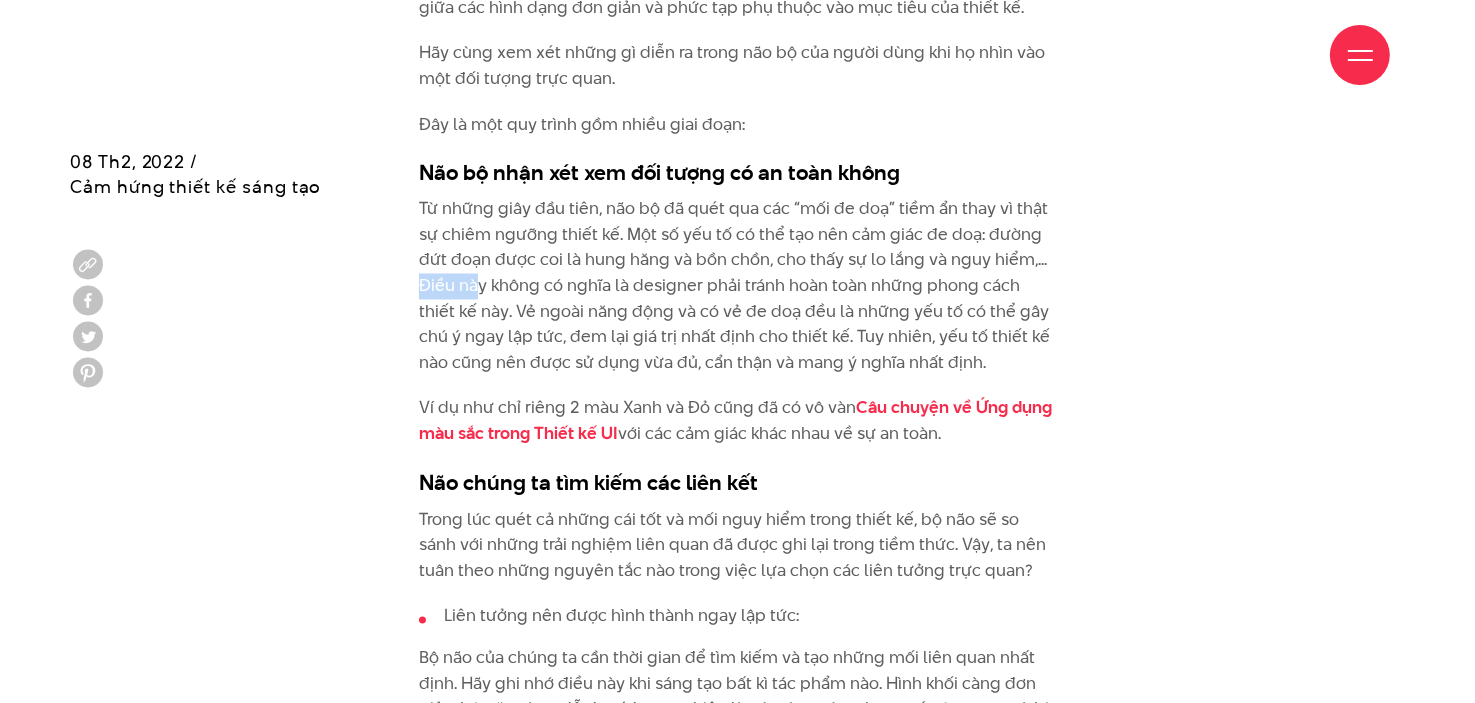 drag, startPoint x: 420, startPoint y: 281, endPoint x: 474, endPoint y: 286, distance: 54.230988 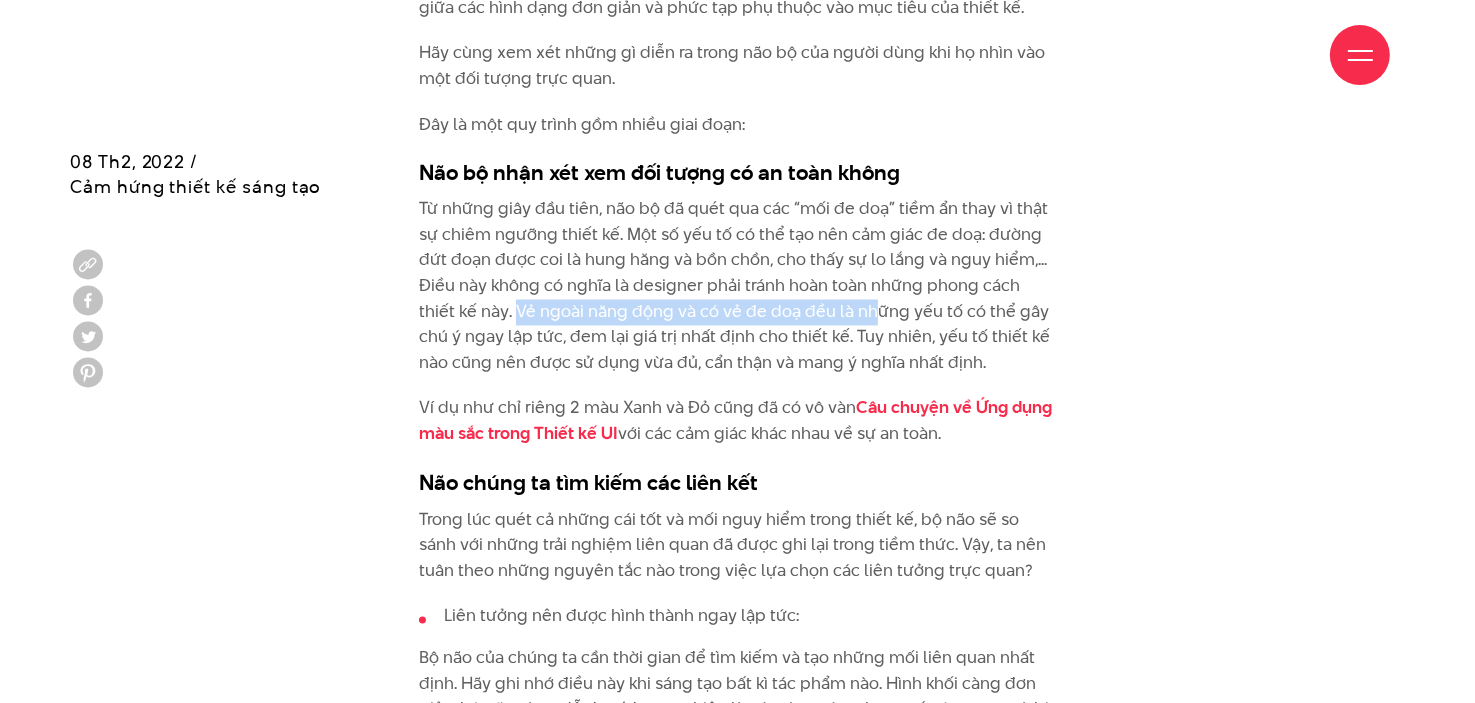 drag, startPoint x: 478, startPoint y: 309, endPoint x: 835, endPoint y: 315, distance: 357.0504 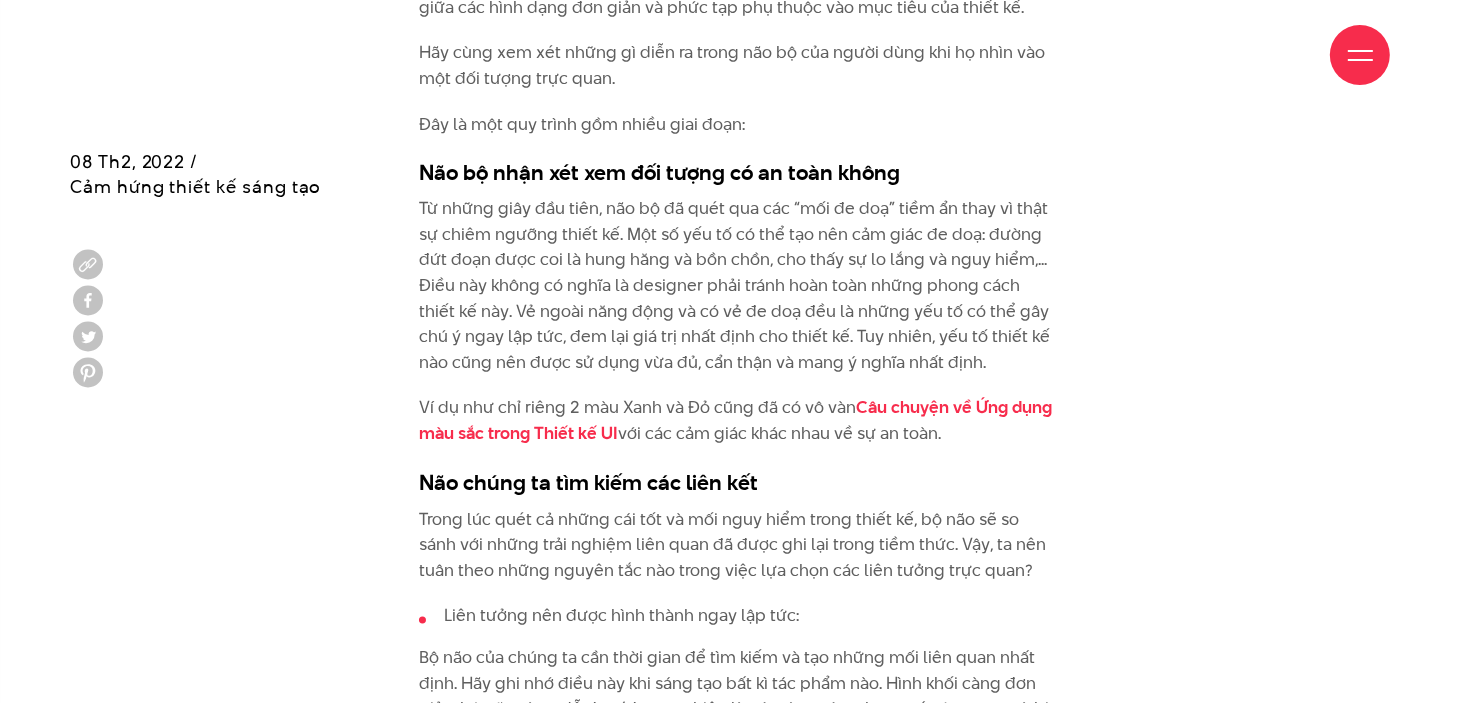 click on "Nếu bạn là một designer, hẳn bạn rất quen thuộc với những câu như “hình chữ nhật thể hiện sự ổn định và tự tin” hay “hình tròn tượng trưng cho sự khép kín và thống nhất”, “hình tam giác biểu tượng cho sự chuyển động và tiến bộ,... Đặc biệt, với những designer chuyên về thiết kế web và thiết kế logo, niềm tin này gần như là một nỗi ám ảnh.
Đáng buồn rằng, cách hiểu này là sai. Vậy thế nào mới là đúng?
Xem thêm:  Truyền Thông Thị Giác: Nhận Thức Và Thao Túng
Quá nguyên tắc với các khuôn mẫu trong thiết kế web không hề tốt
Ví dụ như hình vuông đen của [PERSON_NAME], bạn có thể liên tưởng hình này với sự tin cậy và bình tĩnh không?
Khi  thiết kế Web
Đây là một quy trình gồm nhiều giai đoạn:" at bounding box center [737, 4889] 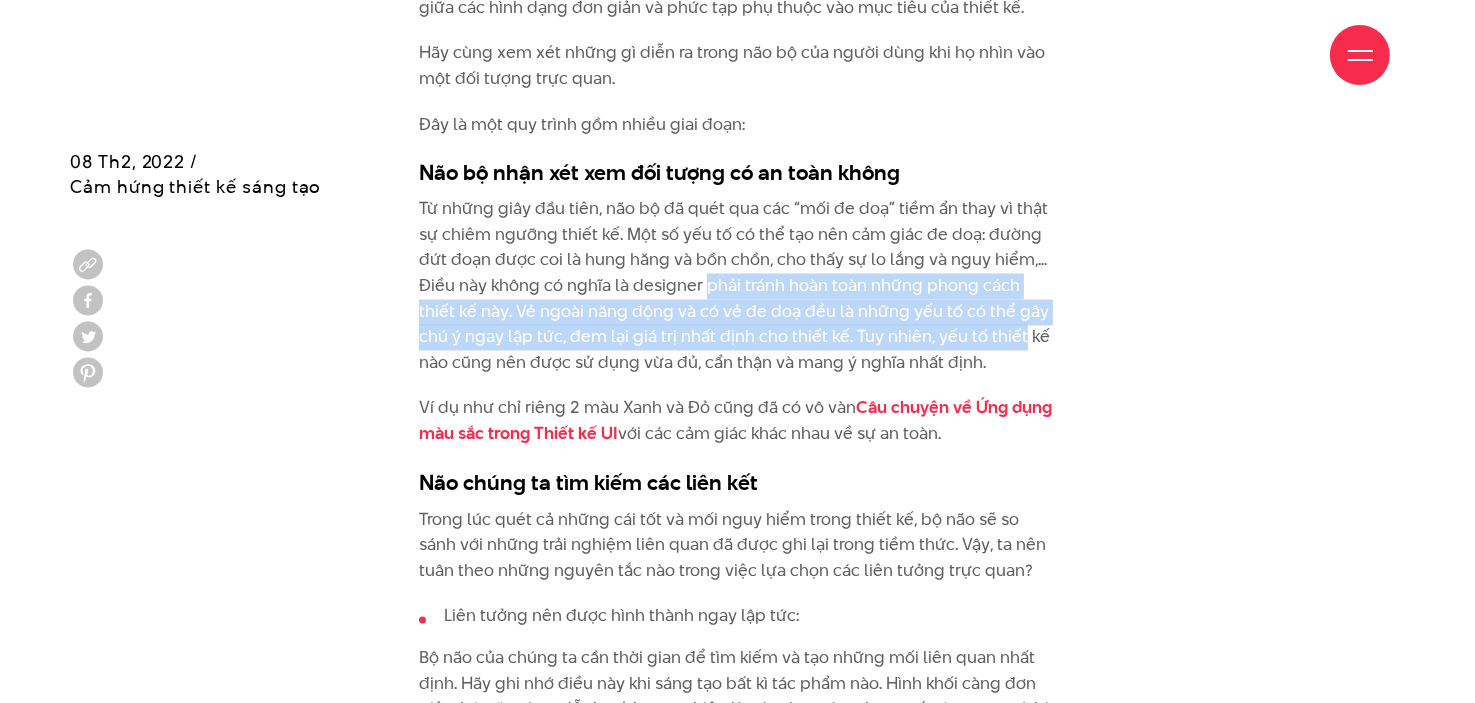 drag, startPoint x: 707, startPoint y: 283, endPoint x: 974, endPoint y: 336, distance: 272.20947 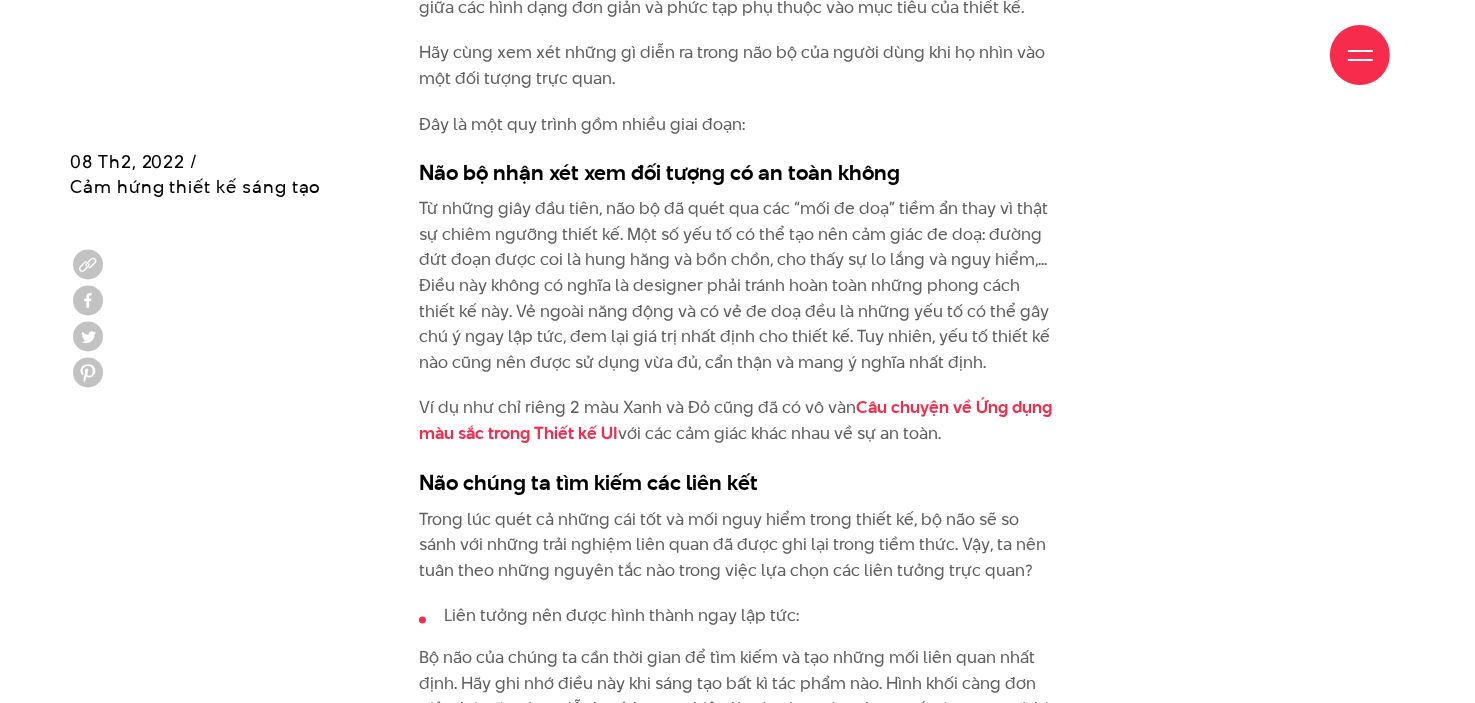 click on "Nếu bạn là một designer, hẳn bạn rất quen thuộc với những câu như “hình chữ nhật thể hiện sự ổn định và tự tin” hay “hình tròn tượng trưng cho sự khép kín và thống nhất”, “hình tam giác biểu tượng cho sự chuyển động và tiến bộ,... Đặc biệt, với những designer chuyên về thiết kế web và thiết kế logo, niềm tin này gần như là một nỗi ám ảnh.
Đáng buồn rằng, cách hiểu này là sai. Vậy thế nào mới là đúng?
Xem thêm:  Truyền Thông Thị Giác: Nhận Thức Và Thao Túng
Quá nguyên tắc với các khuôn mẫu trong thiết kế web không hề tốt
Ví dụ như hình vuông đen của [PERSON_NAME], bạn có thể liên tưởng hình này với sự tin cậy và bình tĩnh không?
Khi  thiết kế Web
Đây là một quy trình gồm nhiều giai đoạn:" at bounding box center [737, 4889] 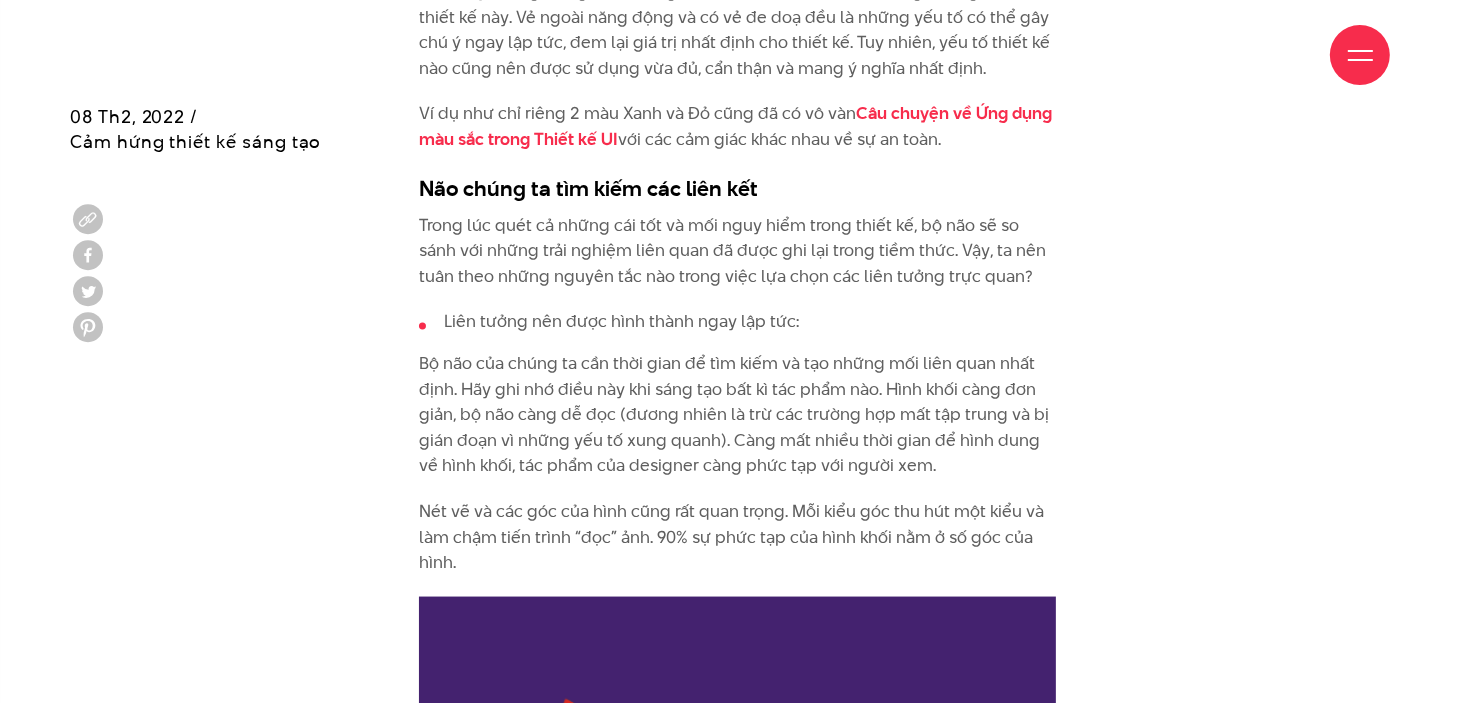 scroll, scrollTop: 3800, scrollLeft: 0, axis: vertical 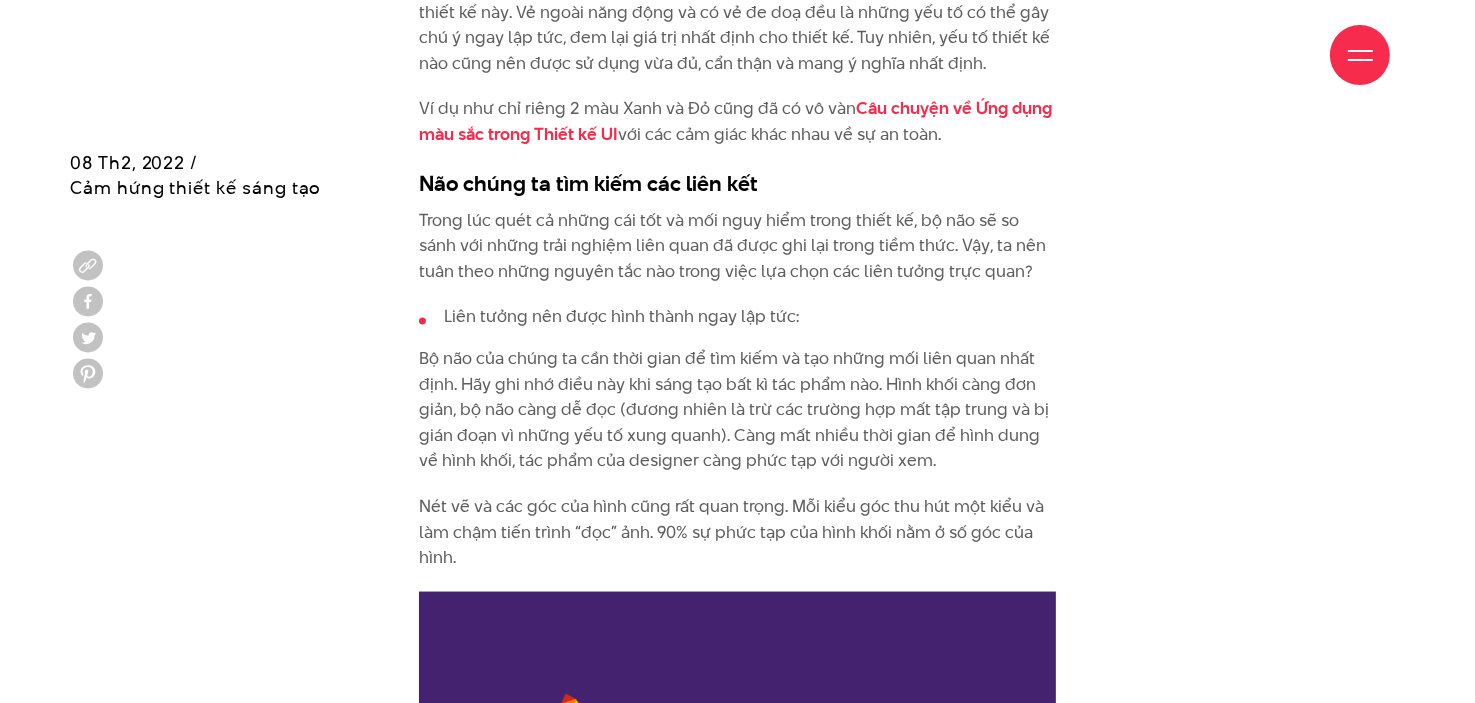 click on "Nếu bạn là một designer, hẳn bạn rất quen thuộc với những câu như “hình chữ nhật thể hiện sự ổn định và tự tin” hay “hình tròn tượng trưng cho sự khép kín và thống nhất”, “hình tam giác biểu tượng cho sự chuyển động và tiến bộ,... Đặc biệt, với những designer chuyên về thiết kế web và thiết kế logo, niềm tin này gần như là một nỗi ám ảnh.
Đáng buồn rằng, cách hiểu này là sai. Vậy thế nào mới là đúng?
Xem thêm:  Truyền Thông Thị Giác: Nhận Thức Và Thao Túng
Quá nguyên tắc với các khuôn mẫu trong thiết kế web không hề tốt
Ví dụ như hình vuông đen của [PERSON_NAME], bạn có thể liên tưởng hình này với sự tin cậy và bình tĩnh không?
Khi  thiết kế Web
Đây là một quy trình gồm nhiều giai đoạn:" at bounding box center (737, 4589) 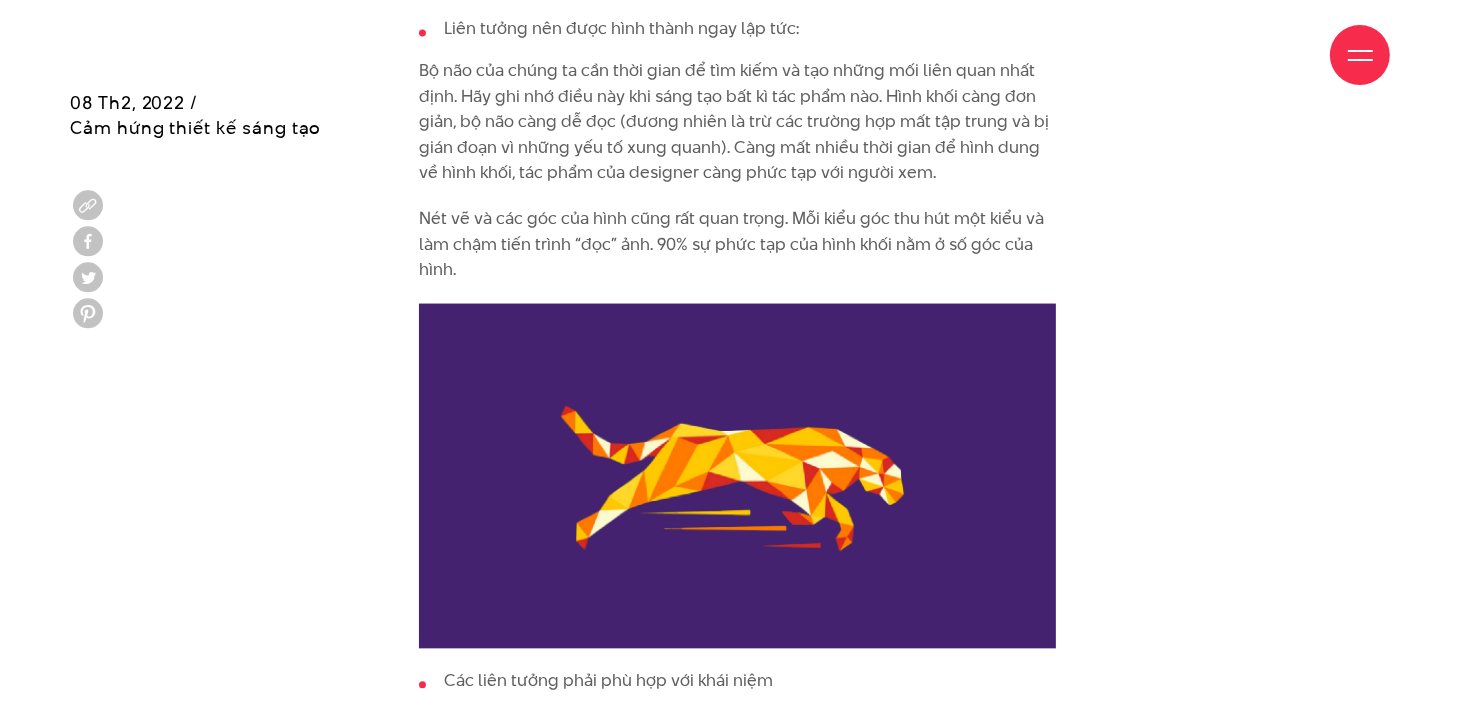 scroll, scrollTop: 4200, scrollLeft: 0, axis: vertical 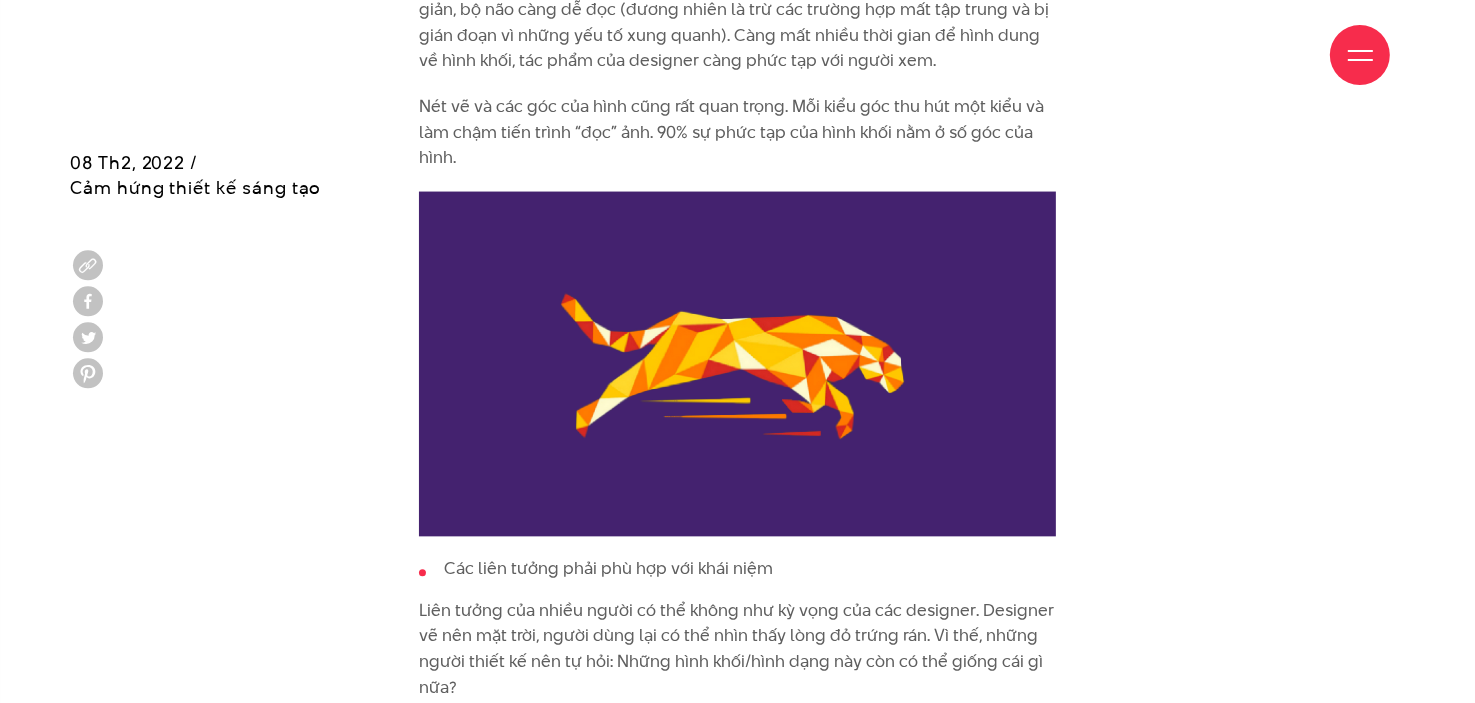 click on "Nếu bạn là một designer, hẳn bạn rất quen thuộc với những câu như “hình chữ nhật thể hiện sự ổn định và tự tin” hay “hình tròn tượng trưng cho sự khép kín và thống nhất”, “hình tam giác biểu tượng cho sự chuyển động và tiến bộ,... Đặc biệt, với những designer chuyên về thiết kế web và thiết kế logo, niềm tin này gần như là một nỗi ám ảnh.
Đáng buồn rằng, cách hiểu này là sai. Vậy thế nào mới là đúng?
Xem thêm:  Truyền Thông Thị Giác: Nhận Thức Và Thao Túng
Quá nguyên tắc với các khuôn mẫu trong thiết kế web không hề tốt
Ví dụ như hình vuông đen của [PERSON_NAME], bạn có thể liên tưởng hình này với sự tin cậy và bình tĩnh không?
Khi  thiết kế Web" at bounding box center [737, 4189] 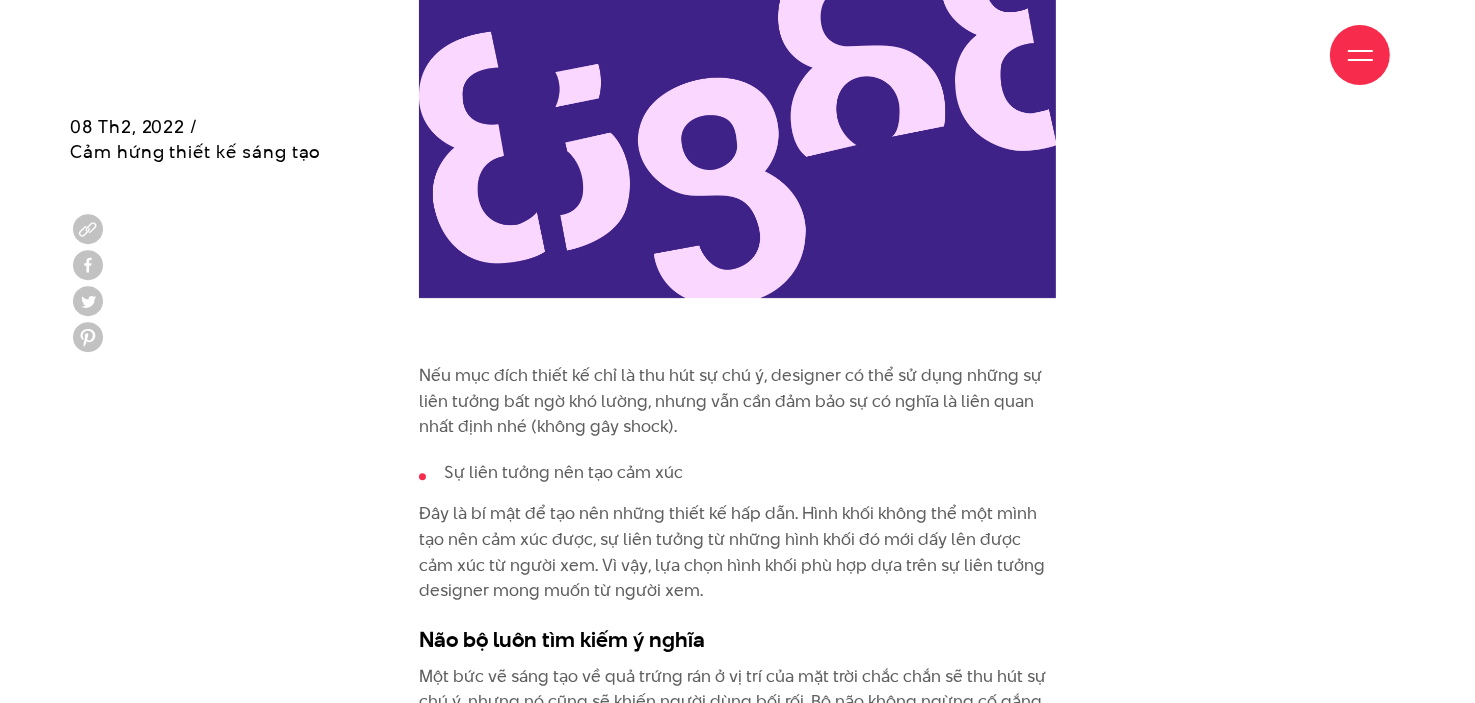 scroll, scrollTop: 5700, scrollLeft: 0, axis: vertical 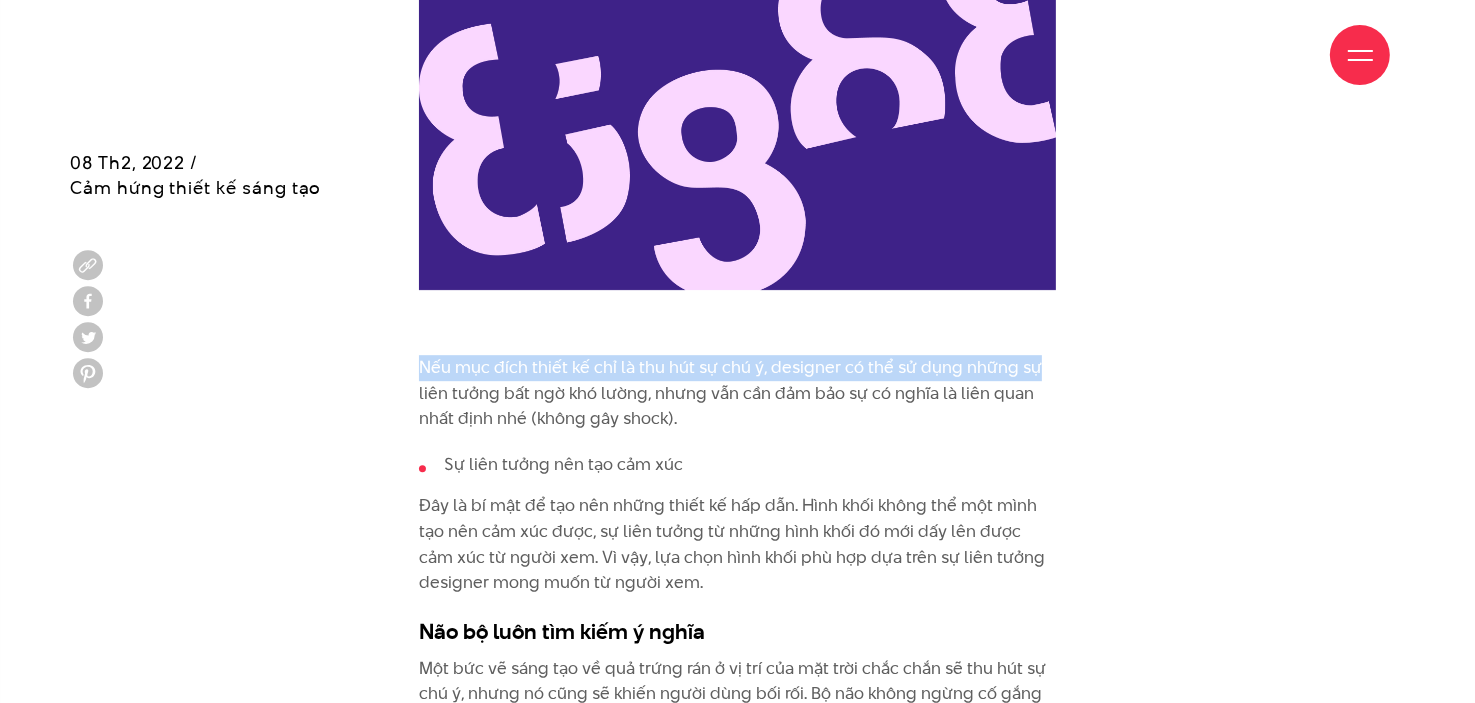 drag, startPoint x: 395, startPoint y: 365, endPoint x: 1038, endPoint y: 361, distance: 643.01245 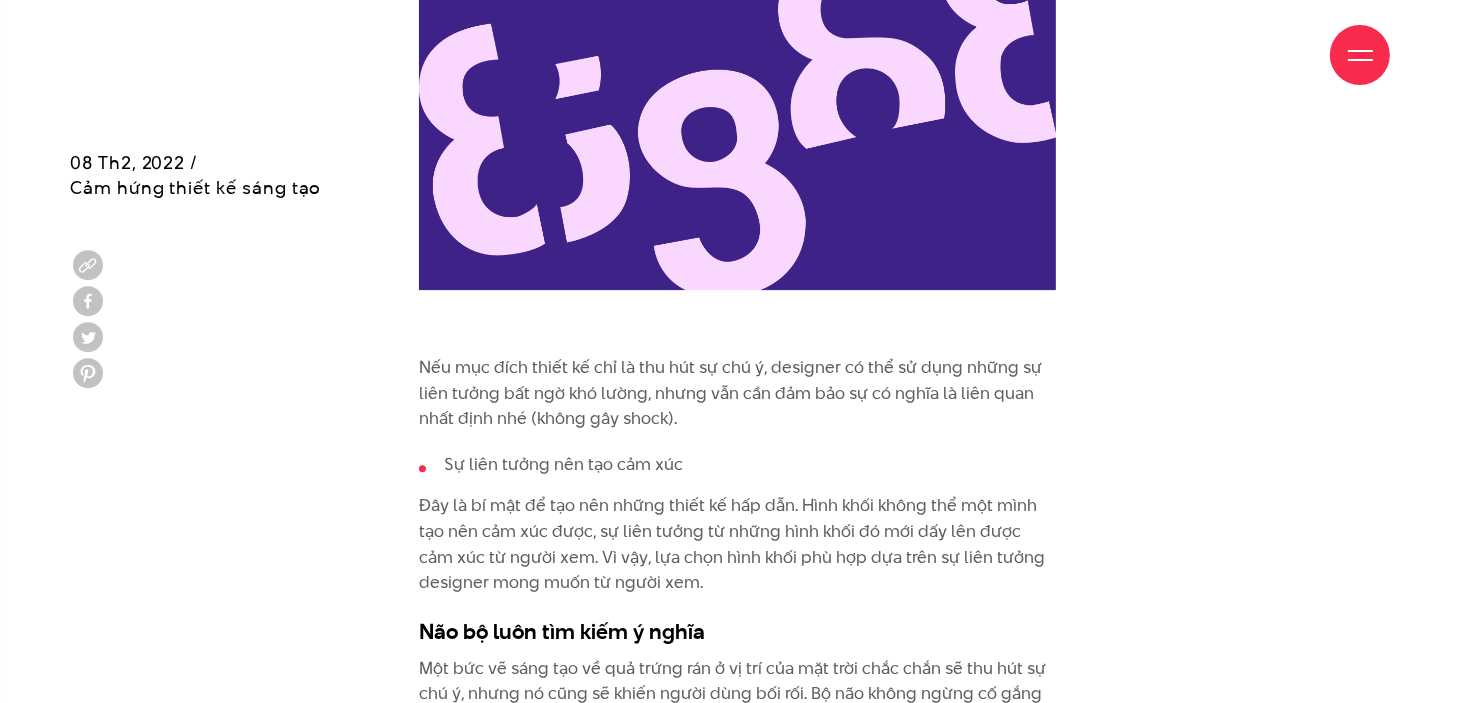 click on "Nếu mục đích thiết kế chỉ là thu hút sự chú ý, designer có thể sử dụng những sự liên tưởng bất ngờ khó lường, nhưng vẫn cần đảm bảo sự có nghĩa là liên quan nhất định nhé (không gây shock)." at bounding box center (738, 393) 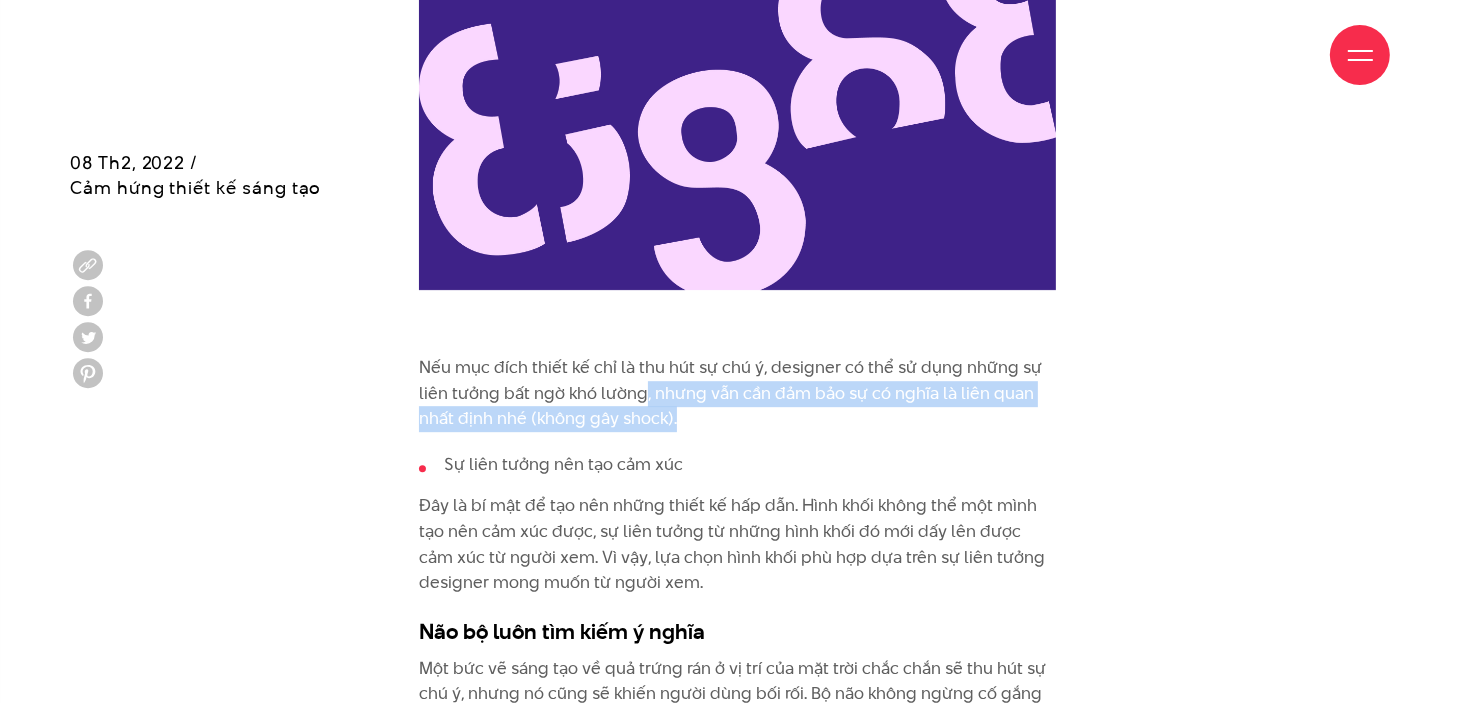 drag, startPoint x: 643, startPoint y: 397, endPoint x: 742, endPoint y: 418, distance: 101.20277 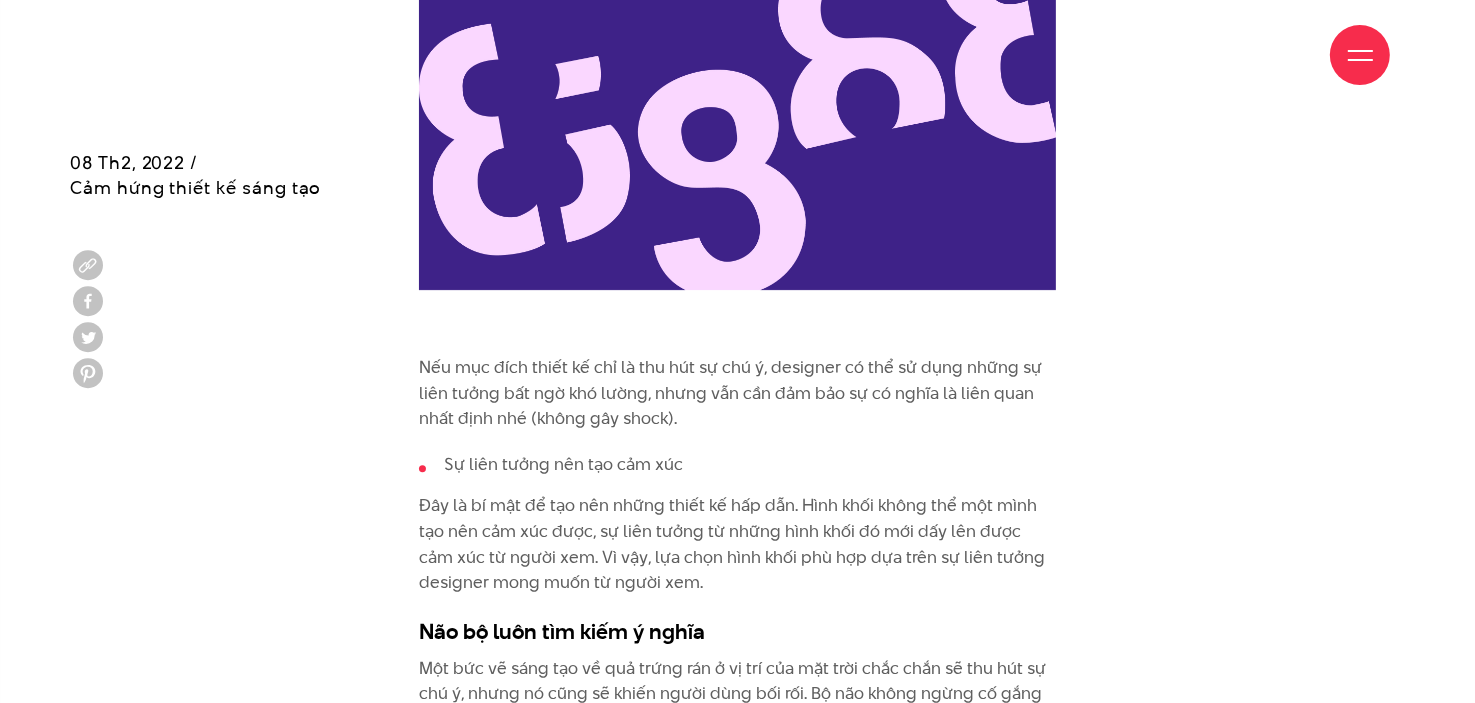 click on "Nếu bạn là một designer, hẳn bạn rất quen thuộc với những câu như “hình chữ nhật thể hiện sự ổn định và tự tin” hay “hình tròn tượng trưng cho sự khép kín và thống nhất”, “hình tam giác biểu tượng cho sự chuyển động và tiến bộ,... Đặc biệt, với những designer chuyên về thiết kế web và thiết kế logo, niềm tin này gần như là một nỗi ám ảnh.
Đáng buồn rằng, cách hiểu này là sai. Vậy thế nào mới là đúng?
Xem thêm:  Truyền Thông Thị Giác: Nhận Thức Và Thao Túng
Quá nguyên tắc với các khuôn mẫu trong thiết kế web không hề tốt
Ví dụ như hình vuông đen của [PERSON_NAME], bạn có thể liên tưởng hình này với sự tin cậy và bình tĩnh không?
Khi  thiết kế Web , cần hiểu 'Nhận thức trực quan là một quá trình hoạt động'" at bounding box center [738, 2679] 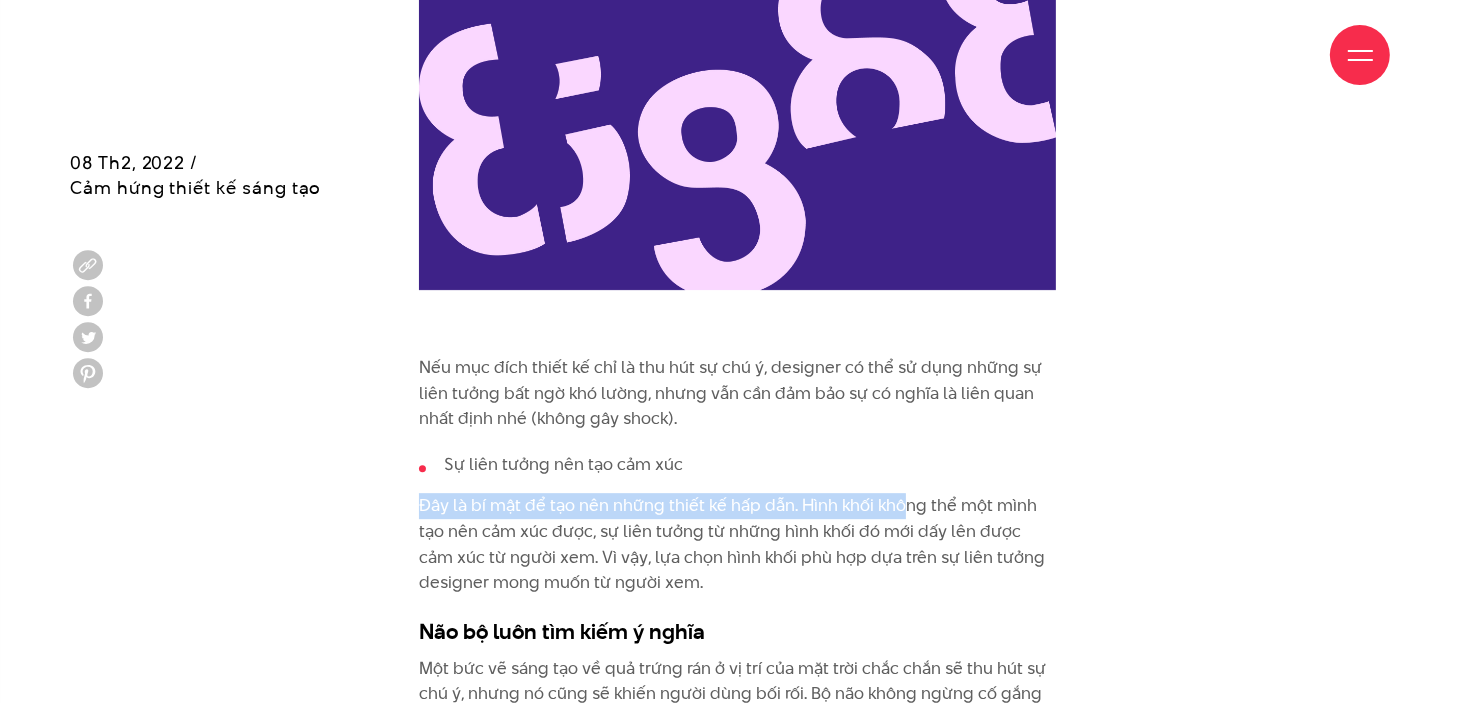 drag, startPoint x: 419, startPoint y: 507, endPoint x: 899, endPoint y: 501, distance: 480.0375 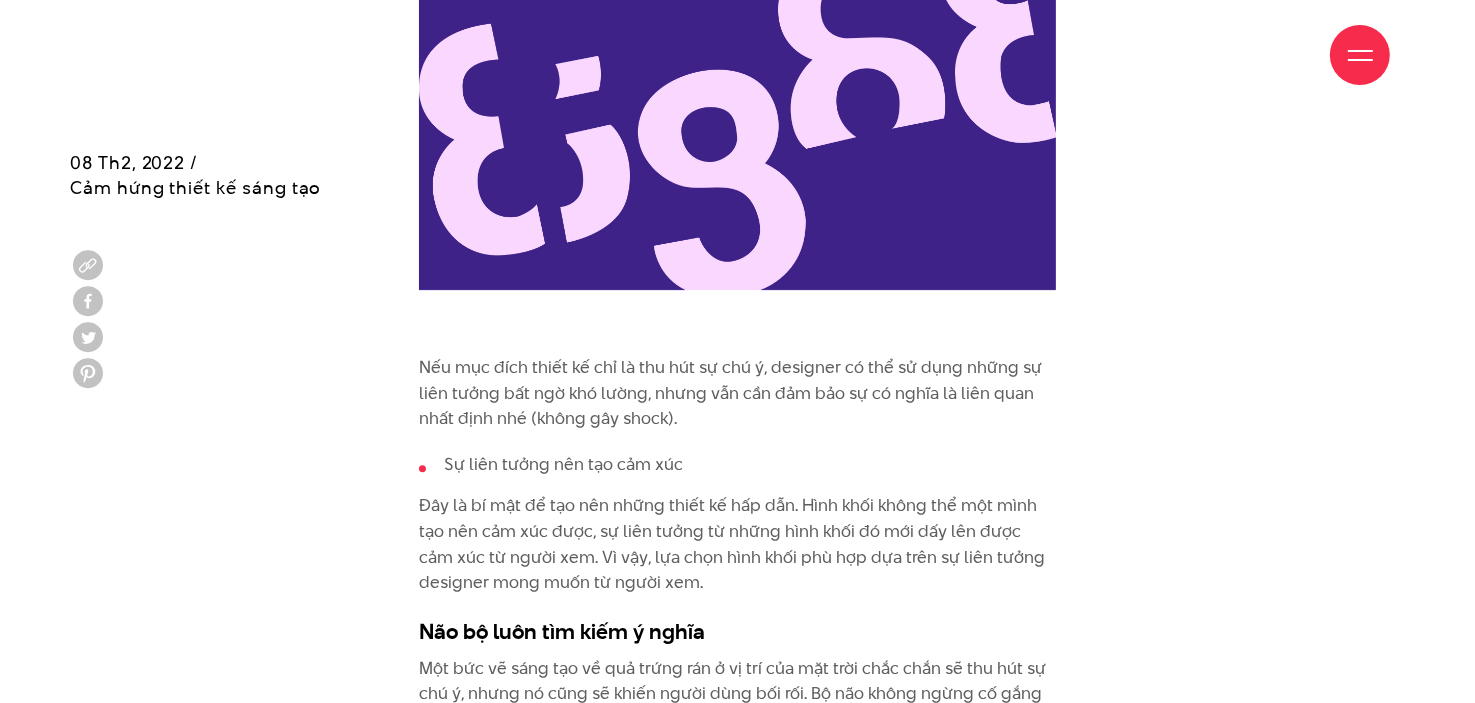 click on "Đây là bí mật để tạo nên những thiết kế hấp dẫn. Hình khối không thể một mình tạo nên cảm xúc được, sự liên tưởng từ những hình khối đó mới dấy lên được cảm xúc từ người xem. Vì vậy, lựa chọn hình khối phù hợp dựa trên sự liên tưởng designer mong muốn từ người xem." at bounding box center (738, 544) 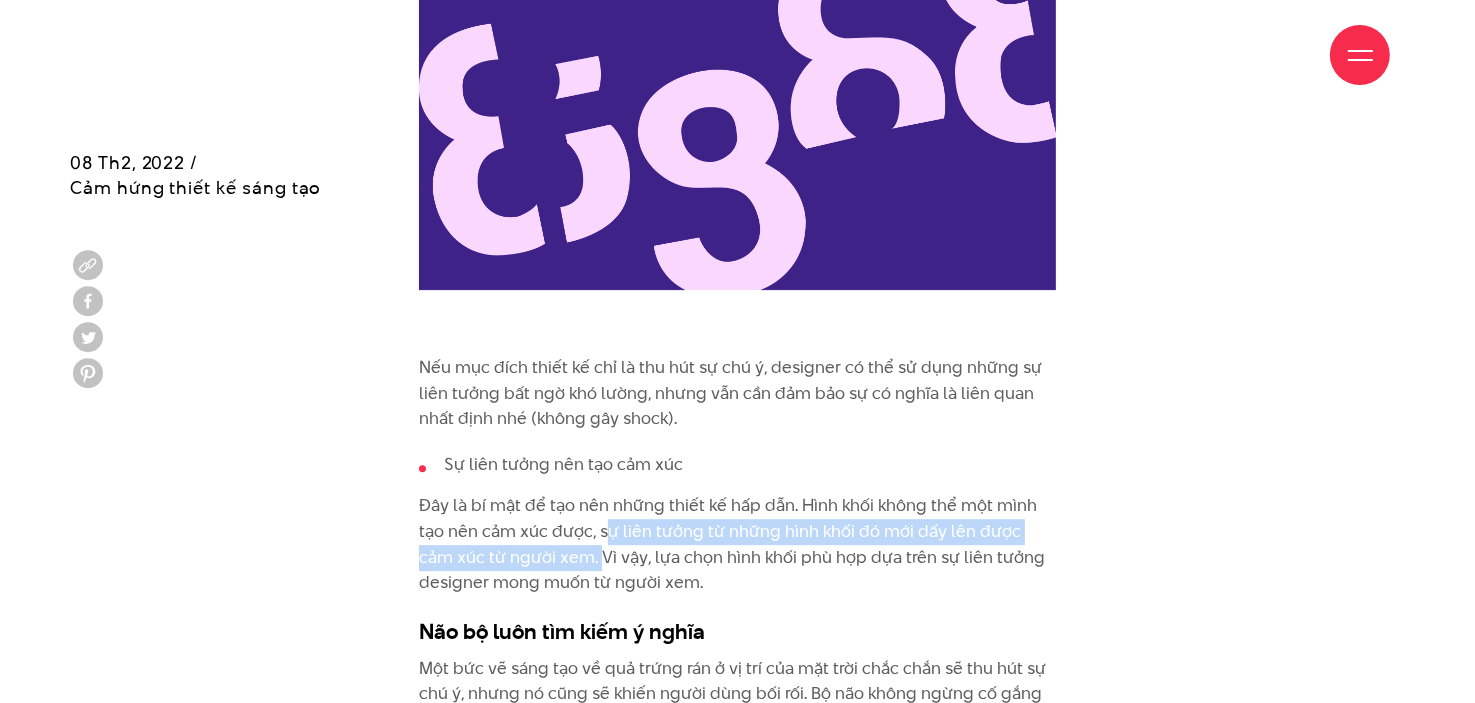 drag, startPoint x: 609, startPoint y: 535, endPoint x: 559, endPoint y: 557, distance: 54.626 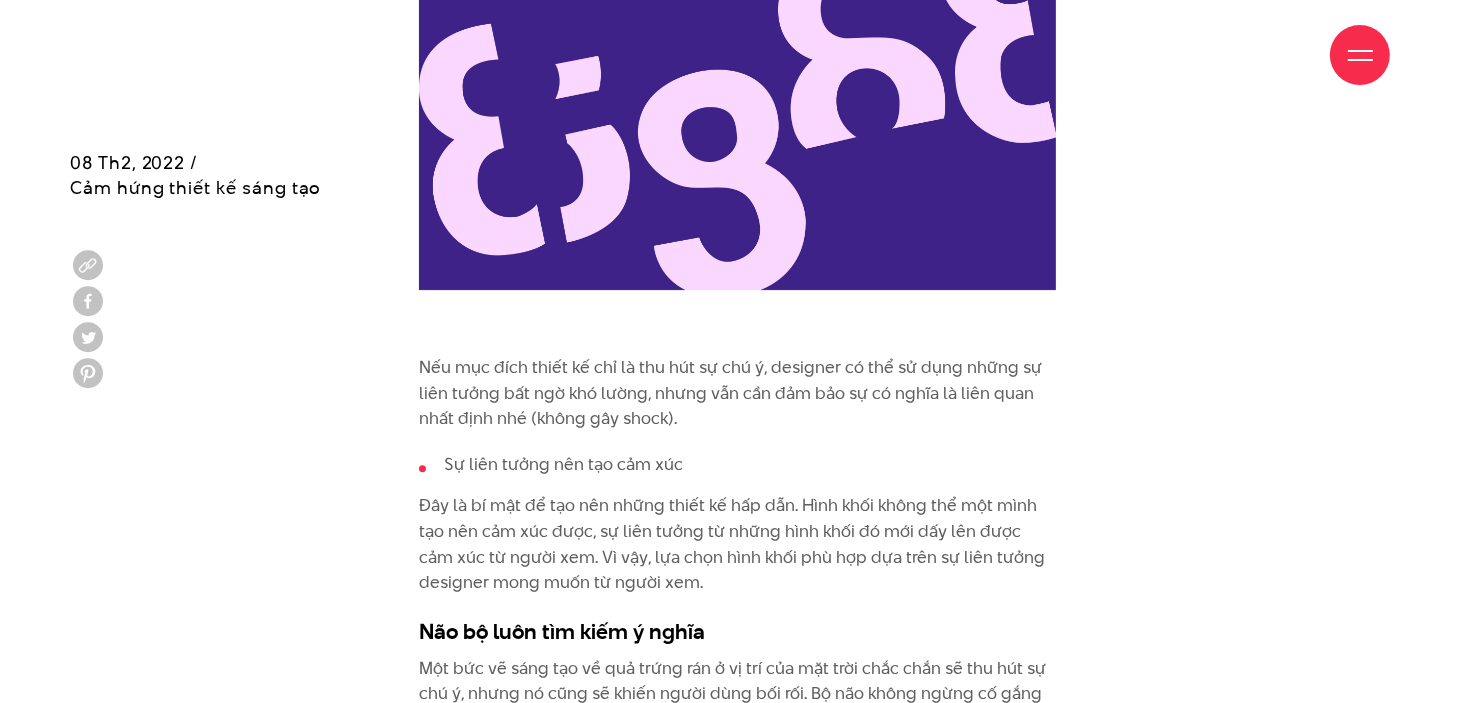 click on "Đây là bí mật để tạo nên những thiết kế hấp dẫn. Hình khối không thể một mình tạo nên cảm xúc được, sự liên tưởng từ những hình khối đó mới dấy lên được cảm xúc từ người xem. Vì vậy, lựa chọn hình khối phù hợp dựa trên sự liên tưởng designer mong muốn từ người xem." at bounding box center (738, 544) 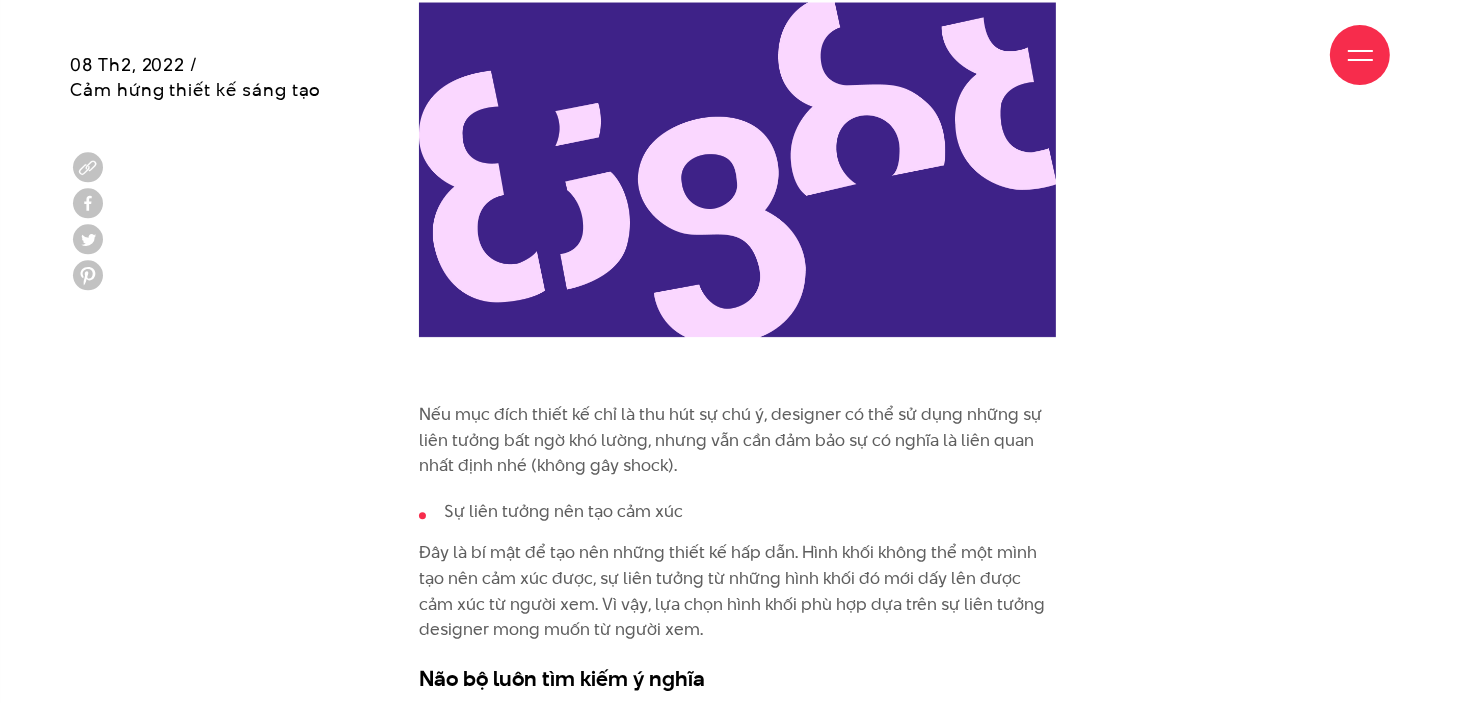 scroll, scrollTop: 5800, scrollLeft: 0, axis: vertical 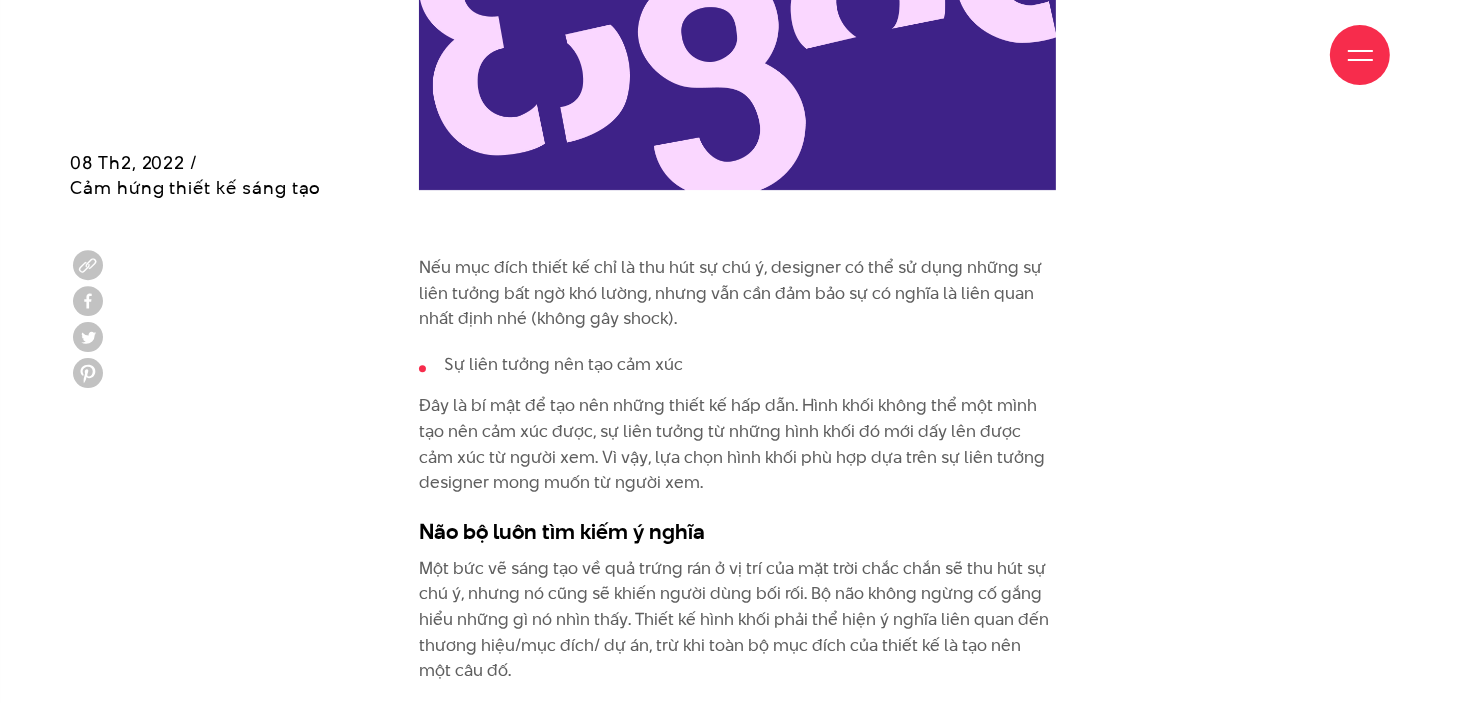 click on "Nếu bạn là một designer, hẳn bạn rất quen thuộc với những câu như “hình chữ nhật thể hiện sự ổn định và tự tin” hay “hình tròn tượng trưng cho sự khép kín và thống nhất”, “hình tam giác biểu tượng cho sự chuyển động và tiến bộ,... Đặc biệt, với những designer chuyên về thiết kế web và thiết kế logo, niềm tin này gần như là một nỗi ám ảnh.
Đáng buồn rằng, cách hiểu này là sai. Vậy thế nào mới là đúng?
Xem thêm:  Truyền Thông Thị Giác: Nhận Thức Và Thao Túng
Quá nguyên tắc với các khuôn mẫu trong thiết kế web không hề tốt
Ví dụ như hình vuông đen của [PERSON_NAME], bạn có thể liên tưởng hình này với sự tin cậy và bình tĩnh không?
Khi  thiết kế Web
Đây là một quy trình gồm nhiều giai đoạn:" at bounding box center (737, 2589) 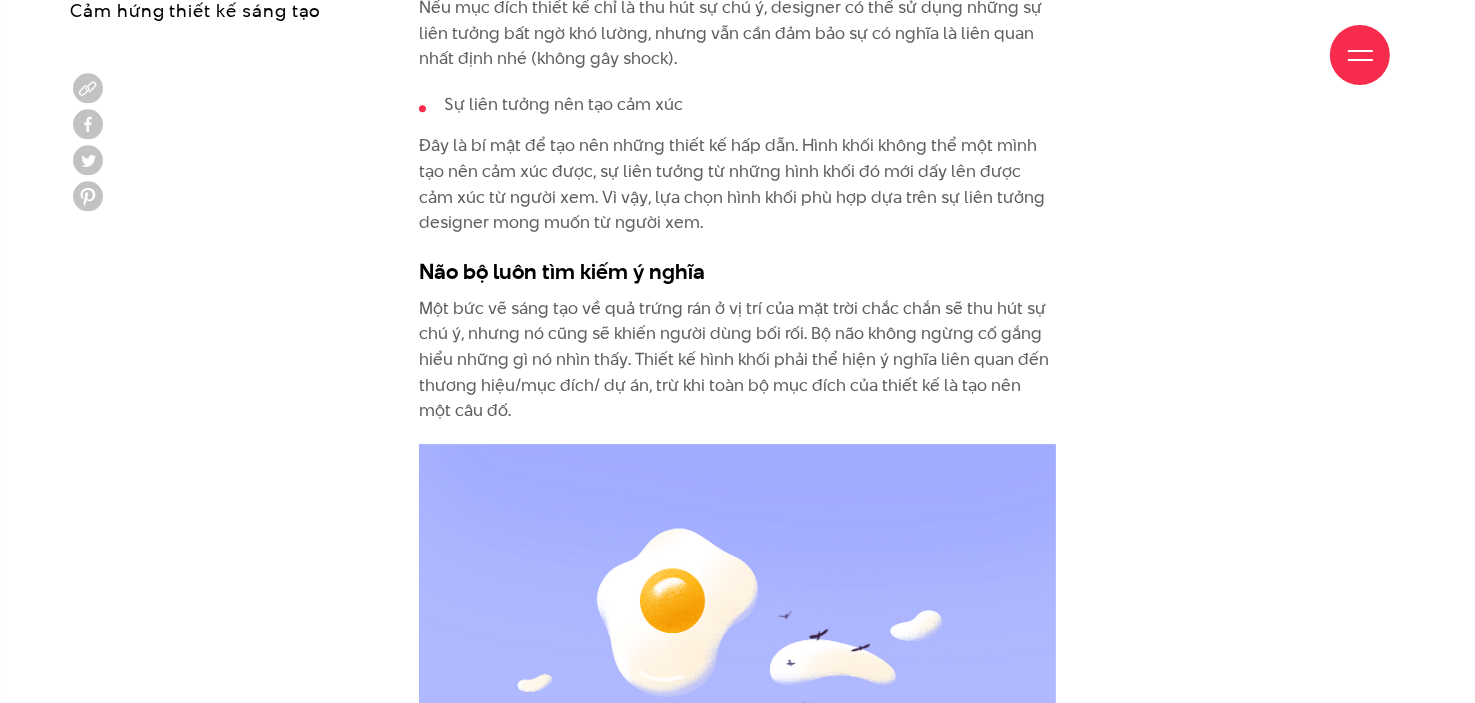 scroll, scrollTop: 6100, scrollLeft: 0, axis: vertical 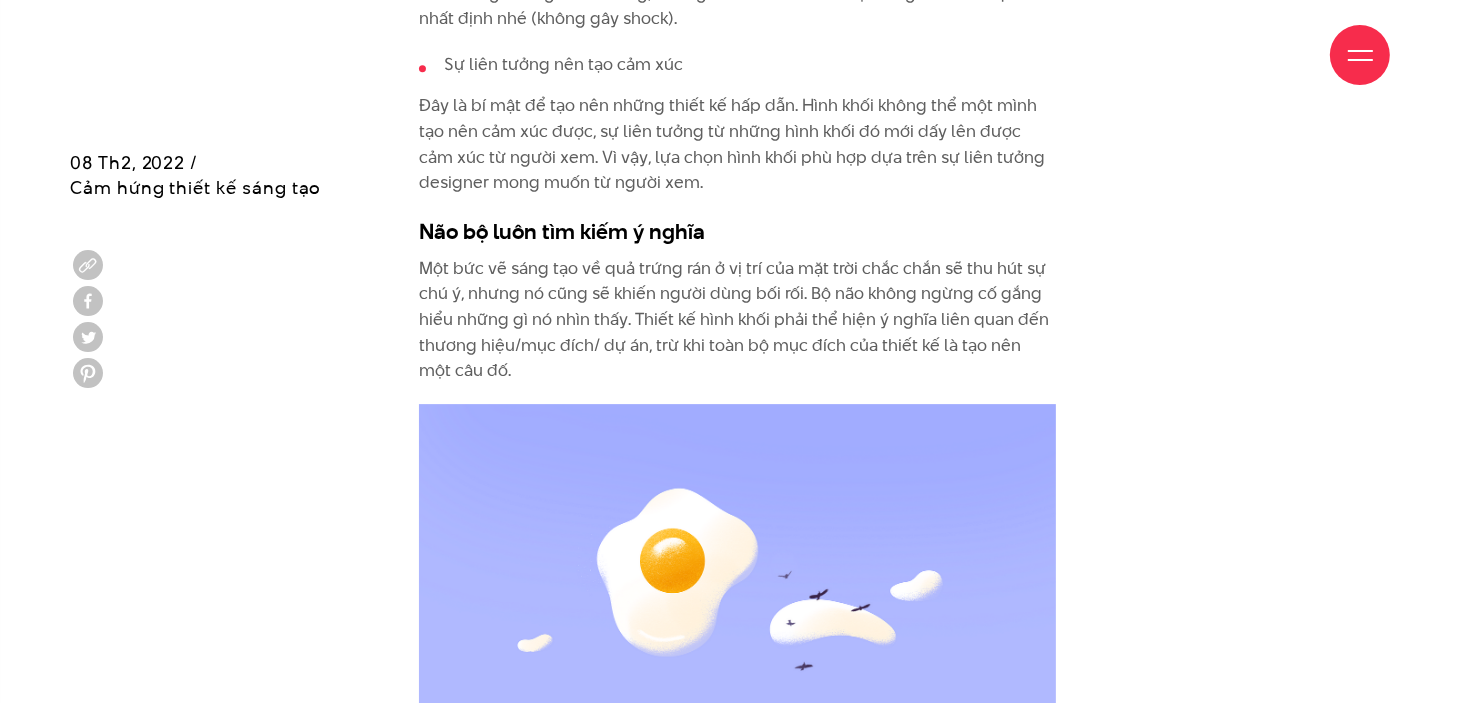 click on "Nếu bạn là một designer, hẳn bạn rất quen thuộc với những câu như “hình chữ nhật thể hiện sự ổn định và tự tin” hay “hình tròn tượng trưng cho sự khép kín và thống nhất”, “hình tam giác biểu tượng cho sự chuyển động và tiến bộ,... Đặc biệt, với những designer chuyên về thiết kế web và thiết kế logo, niềm tin này gần như là một nỗi ám ảnh.
Đáng buồn rằng, cách hiểu này là sai. Vậy thế nào mới là đúng?
Xem thêm:  Truyền Thông Thị Giác: Nhận Thức Và Thao Túng
Quá nguyên tắc với các khuôn mẫu trong thiết kế web không hề tốt
Ví dụ như hình vuông đen của [PERSON_NAME], bạn có thể liên tưởng hình này với sự tin cậy và bình tĩnh không?
Khi  thiết kế Web
Đây là một quy trình gồm nhiều giai đoạn:" at bounding box center [737, 2289] 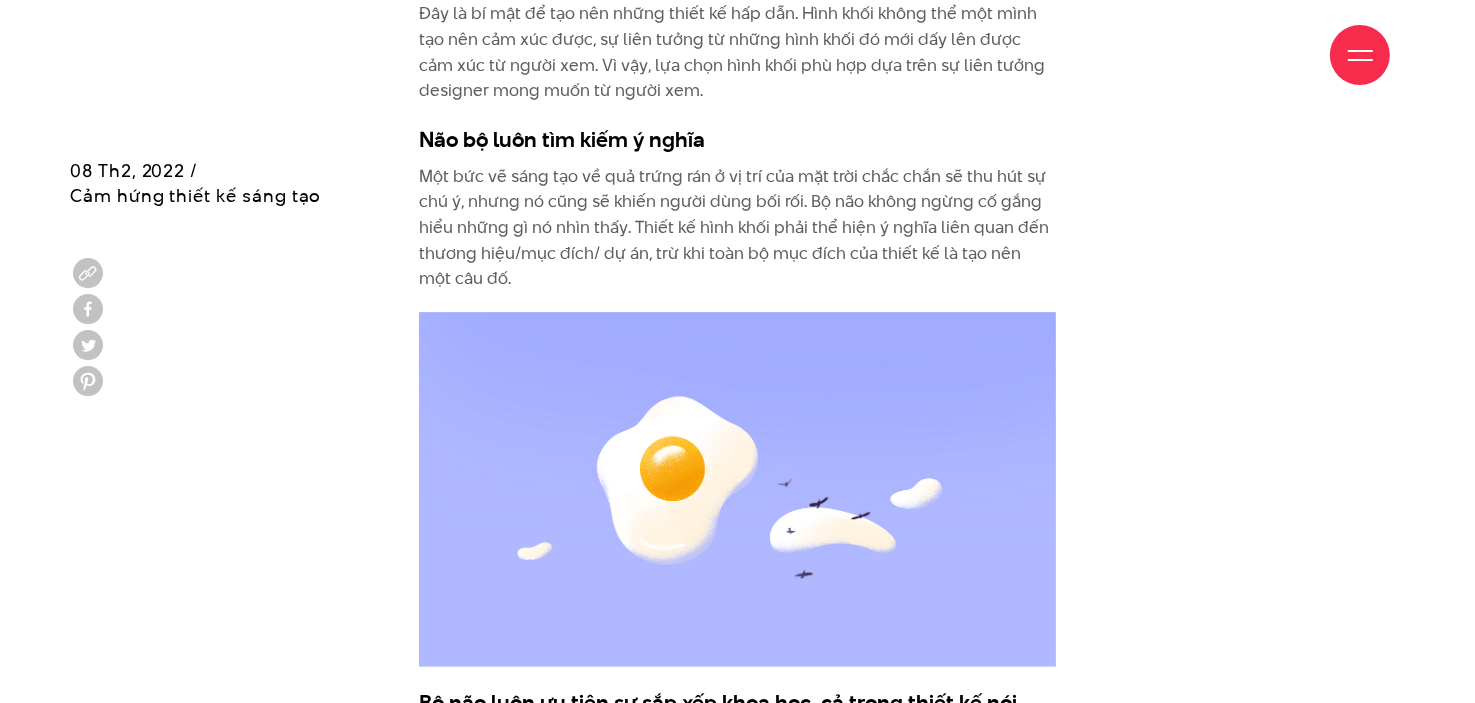 scroll, scrollTop: 6200, scrollLeft: 0, axis: vertical 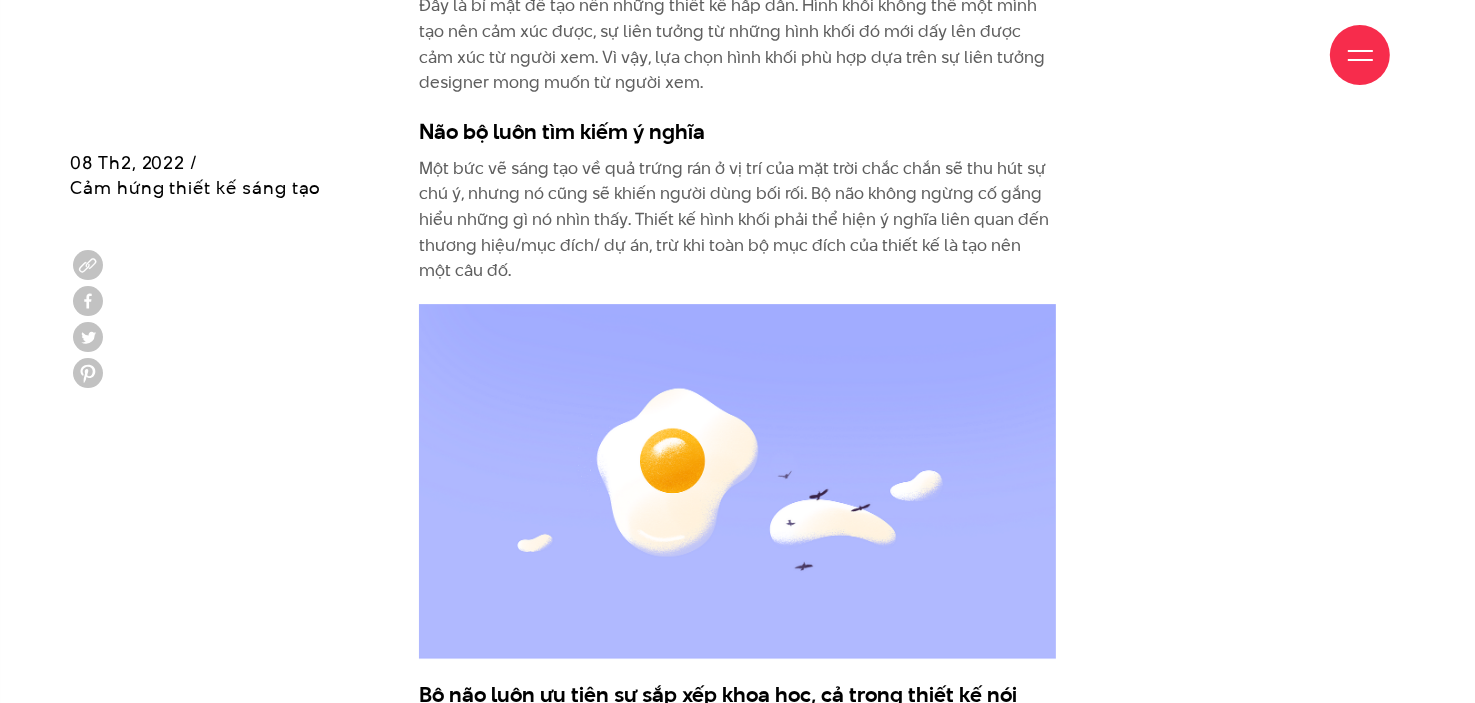 click on "Nếu bạn là một designer, hẳn bạn rất quen thuộc với những câu như “hình chữ nhật thể hiện sự ổn định và tự tin” hay “hình tròn tượng trưng cho sự khép kín và thống nhất”, “hình tam giác biểu tượng cho sự chuyển động và tiến bộ,... Đặc biệt, với những designer chuyên về thiết kế web và thiết kế logo, niềm tin này gần như là một nỗi ám ảnh.
Đáng buồn rằng, cách hiểu này là sai. Vậy thế nào mới là đúng?
Xem thêm:  Truyền Thông Thị Giác: Nhận Thức Và Thao Túng
Quá nguyên tắc với các khuôn mẫu trong thiết kế web không hề tốt
Ví dụ như hình vuông đen của [PERSON_NAME], bạn có thể liên tưởng hình này với sự tin cậy và bình tĩnh không?
Khi  thiết kế Web
Đây là một quy trình gồm nhiều giai đoạn:" at bounding box center [737, 2189] 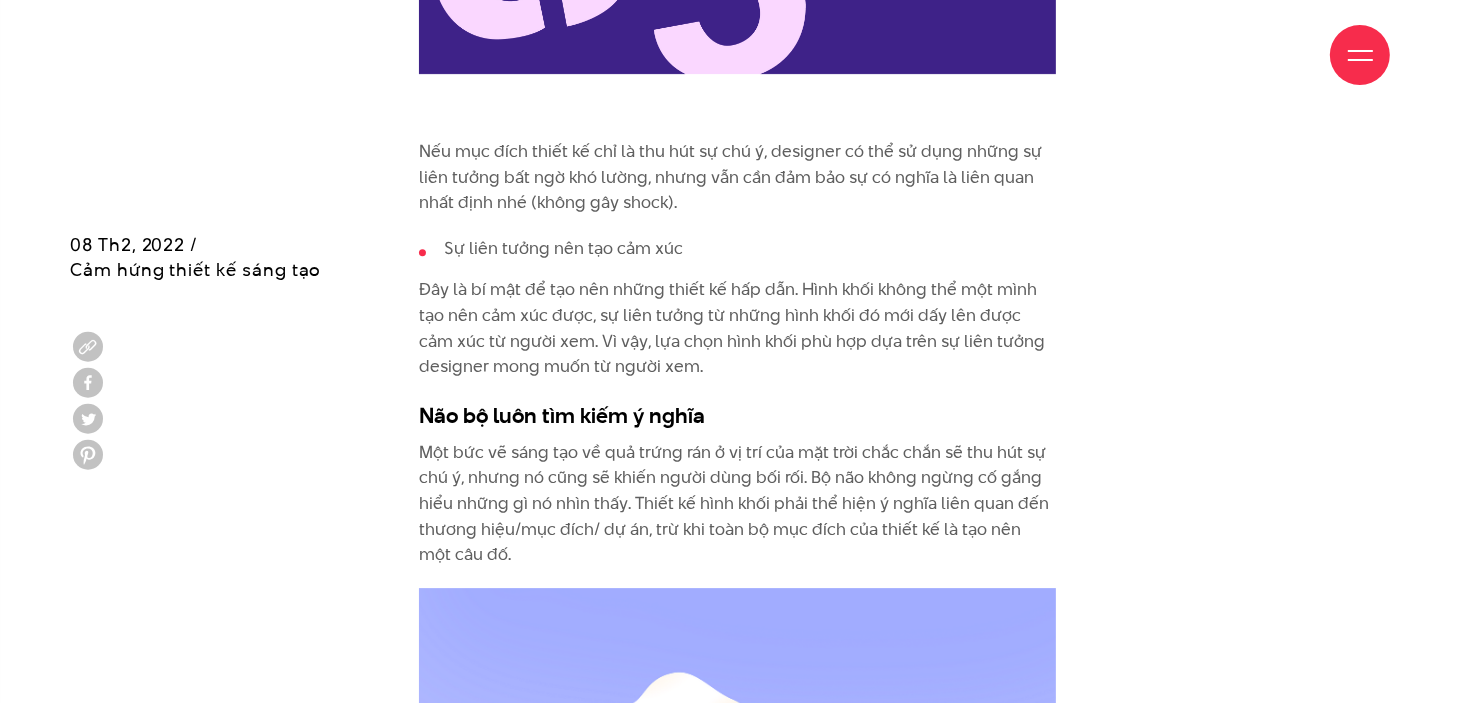 scroll, scrollTop: 5700, scrollLeft: 0, axis: vertical 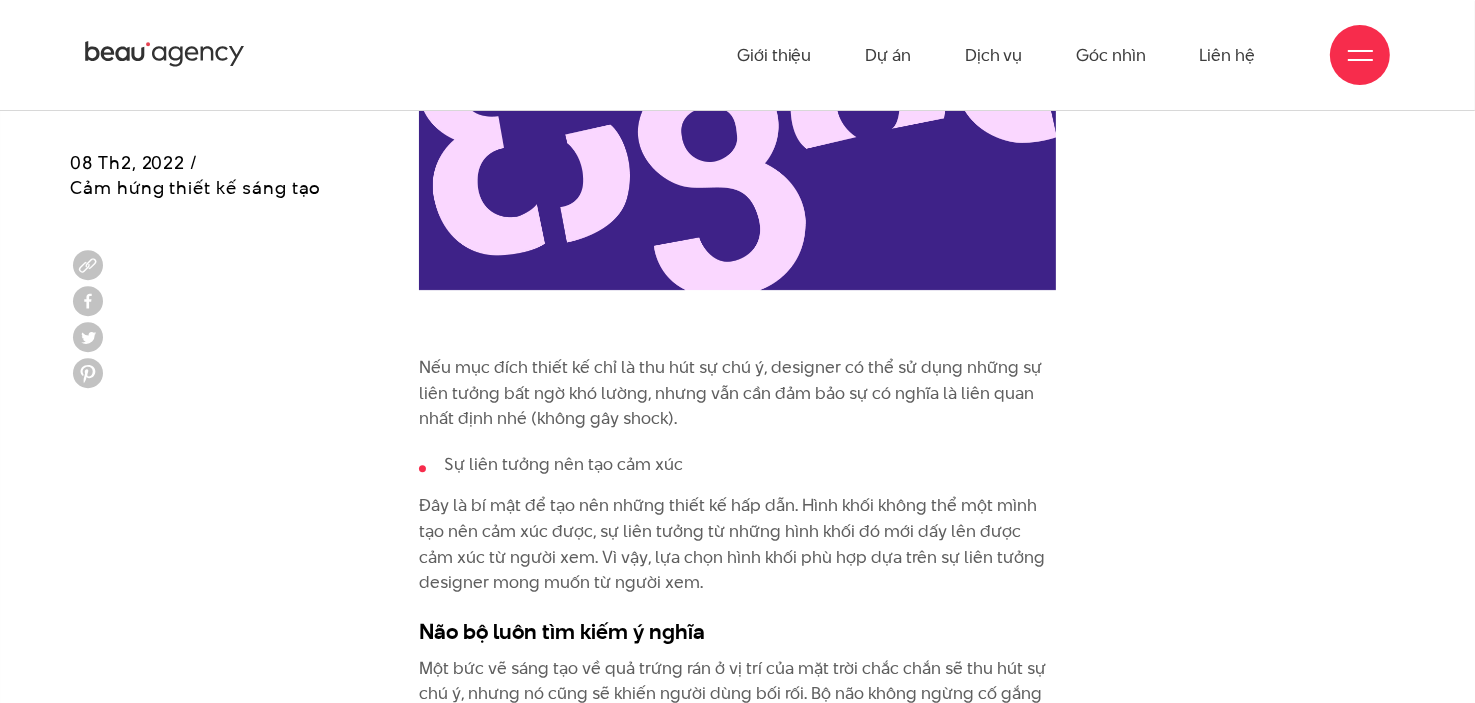 drag, startPoint x: 615, startPoint y: 558, endPoint x: 670, endPoint y: 567, distance: 55.7315 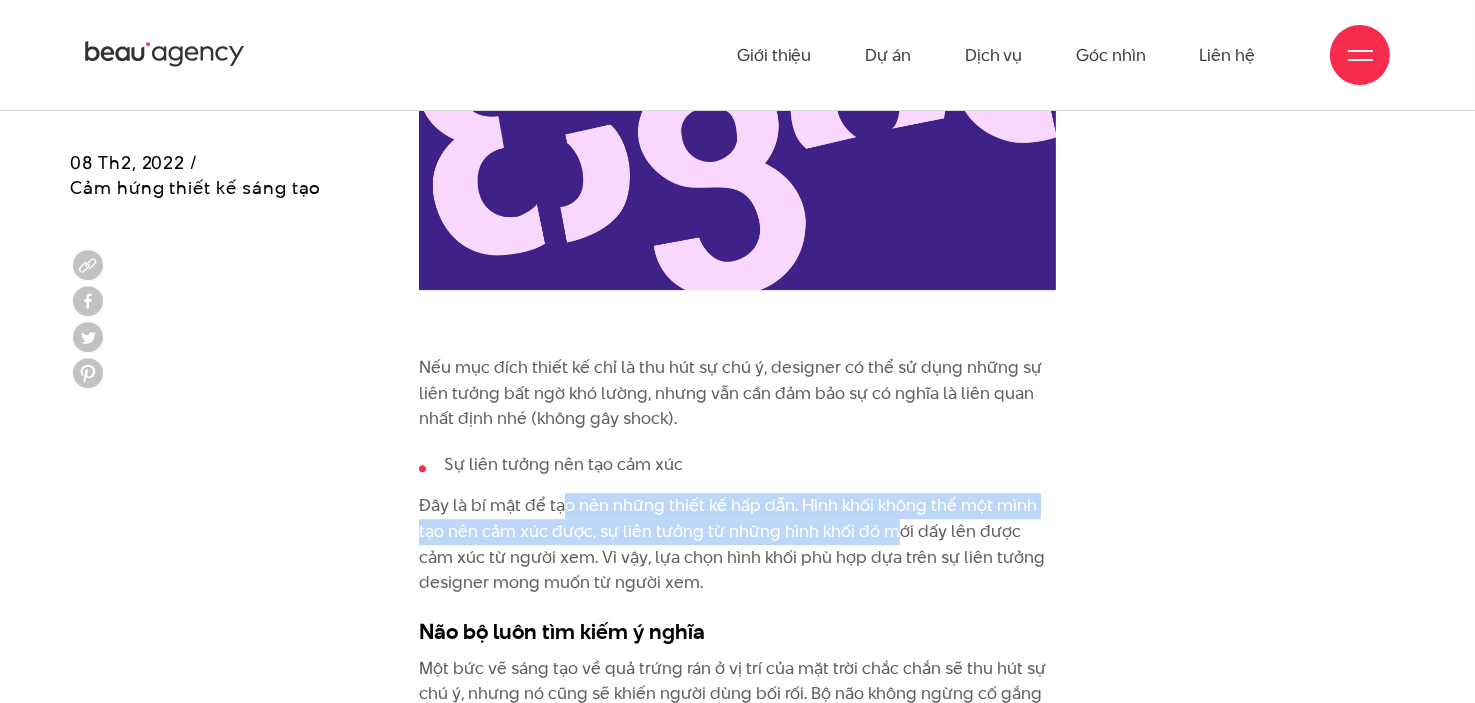 drag, startPoint x: 563, startPoint y: 503, endPoint x: 917, endPoint y: 527, distance: 354.81262 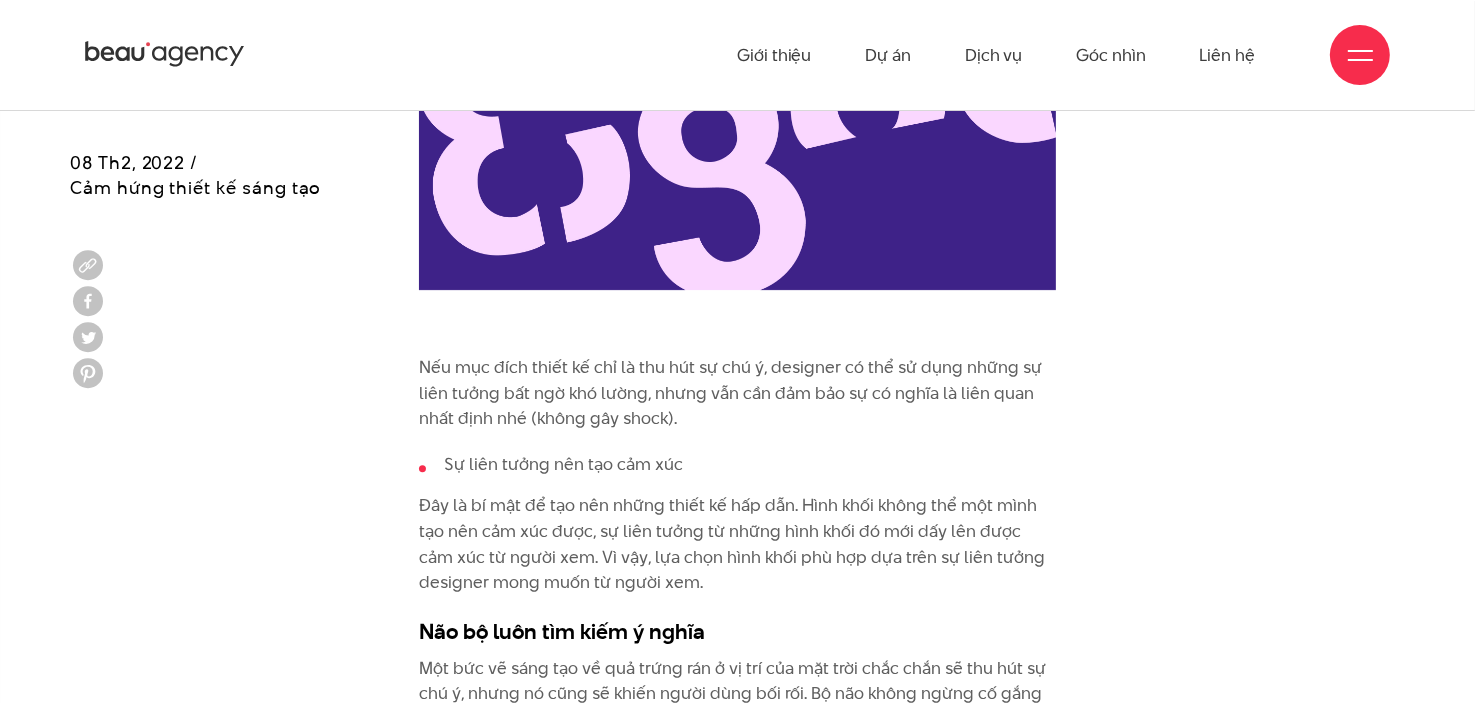 click on "Đây là bí mật để tạo nên những thiết kế hấp dẫn. Hình khối không thể một mình tạo nên cảm xúc được, sự liên tưởng từ những hình khối đó mới dấy lên được cảm xúc từ người xem. Vì vậy, lựa chọn hình khối phù hợp dựa trên sự liên tưởng designer mong muốn từ người xem." at bounding box center (738, 544) 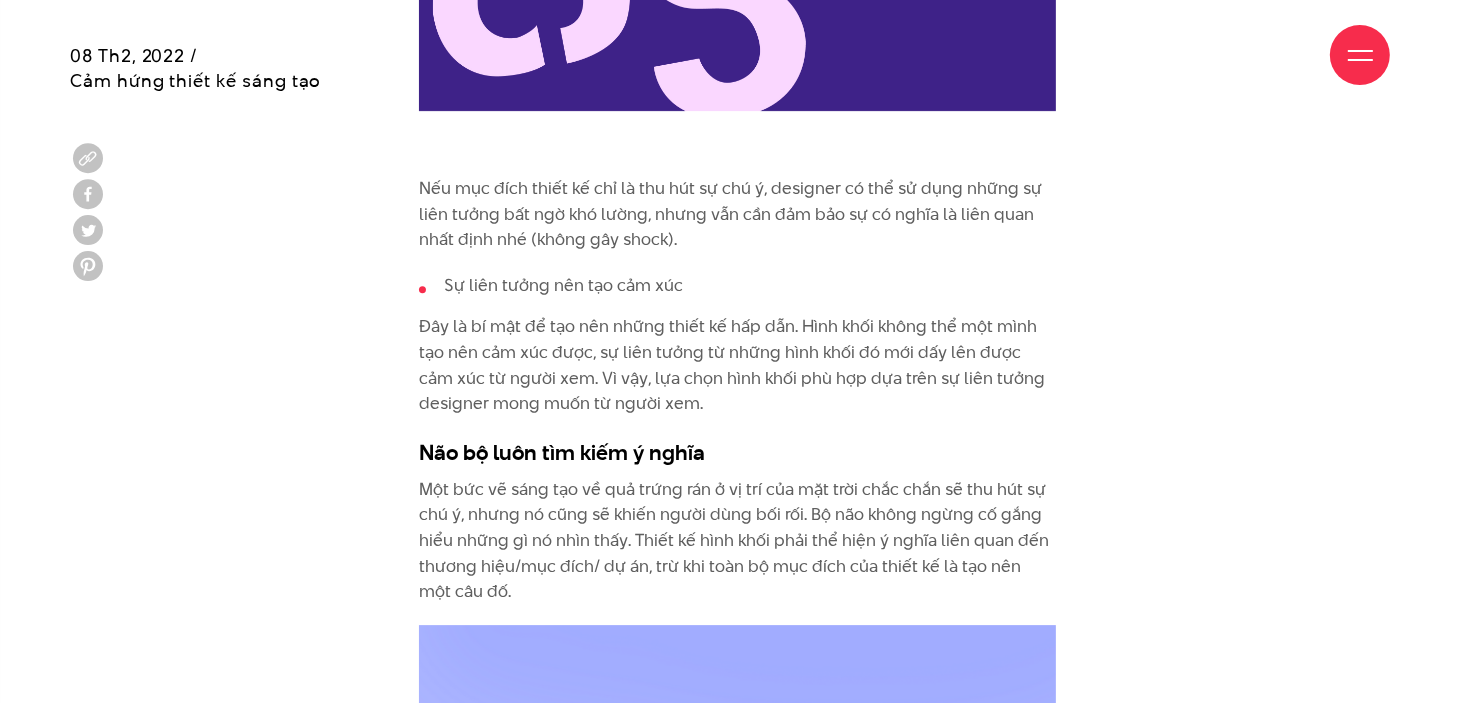 scroll, scrollTop: 5900, scrollLeft: 0, axis: vertical 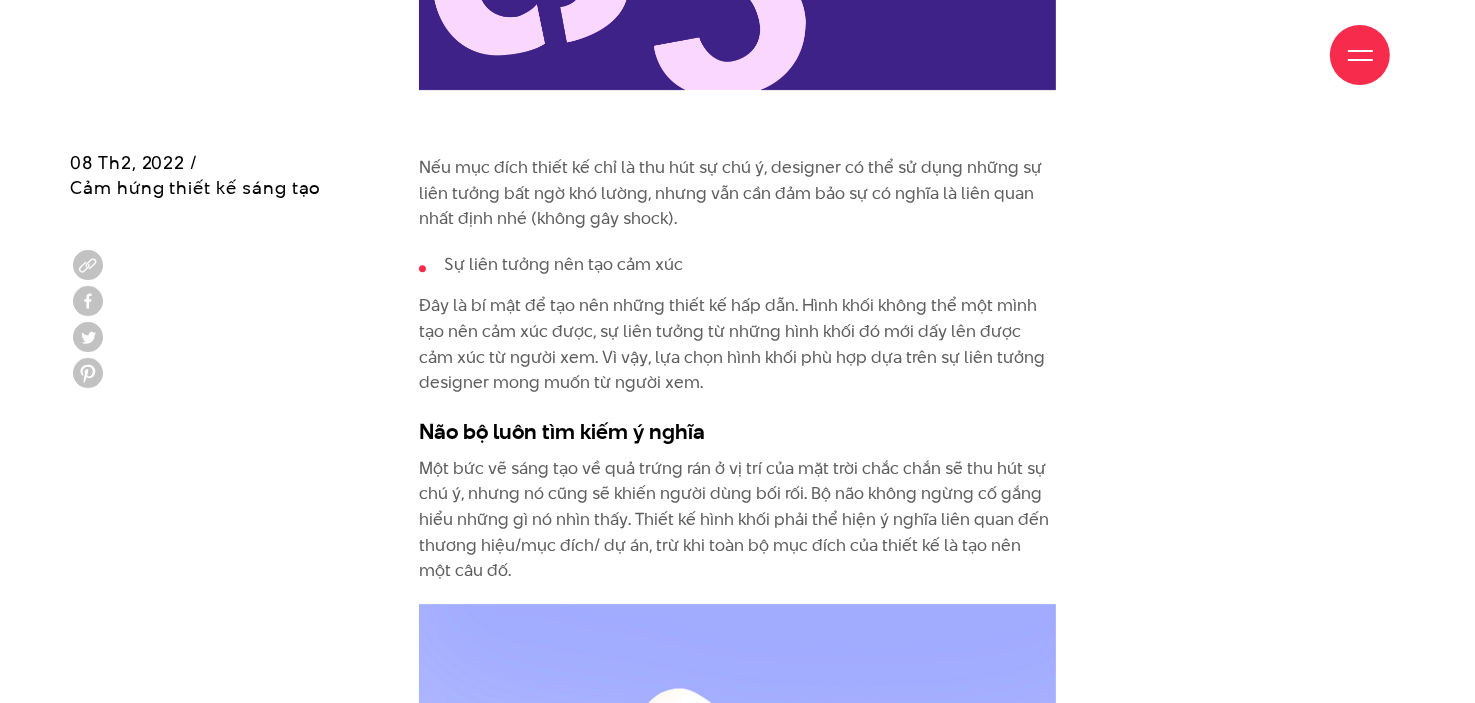 click on "Nếu bạn là một designer, hẳn bạn rất quen thuộc với những câu như “hình chữ nhật thể hiện sự ổn định và tự tin” hay “hình tròn tượng trưng cho sự khép kín và thống nhất”, “hình tam giác biểu tượng cho sự chuyển động và tiến bộ,... Đặc biệt, với những designer chuyên về thiết kế web và thiết kế logo, niềm tin này gần như là một nỗi ám ảnh.
Đáng buồn rằng, cách hiểu này là sai. Vậy thế nào mới là đúng?
Xem thêm:  Truyền Thông Thị Giác: Nhận Thức Và Thao Túng
Quá nguyên tắc với các khuôn mẫu trong thiết kế web không hề tốt
Ví dụ như hình vuông đen của [PERSON_NAME], bạn có thể liên tưởng hình này với sự tin cậy và bình tĩnh không?
Khi  thiết kế Web
Đây là một quy trình gồm nhiều giai đoạn:" at bounding box center (737, 2489) 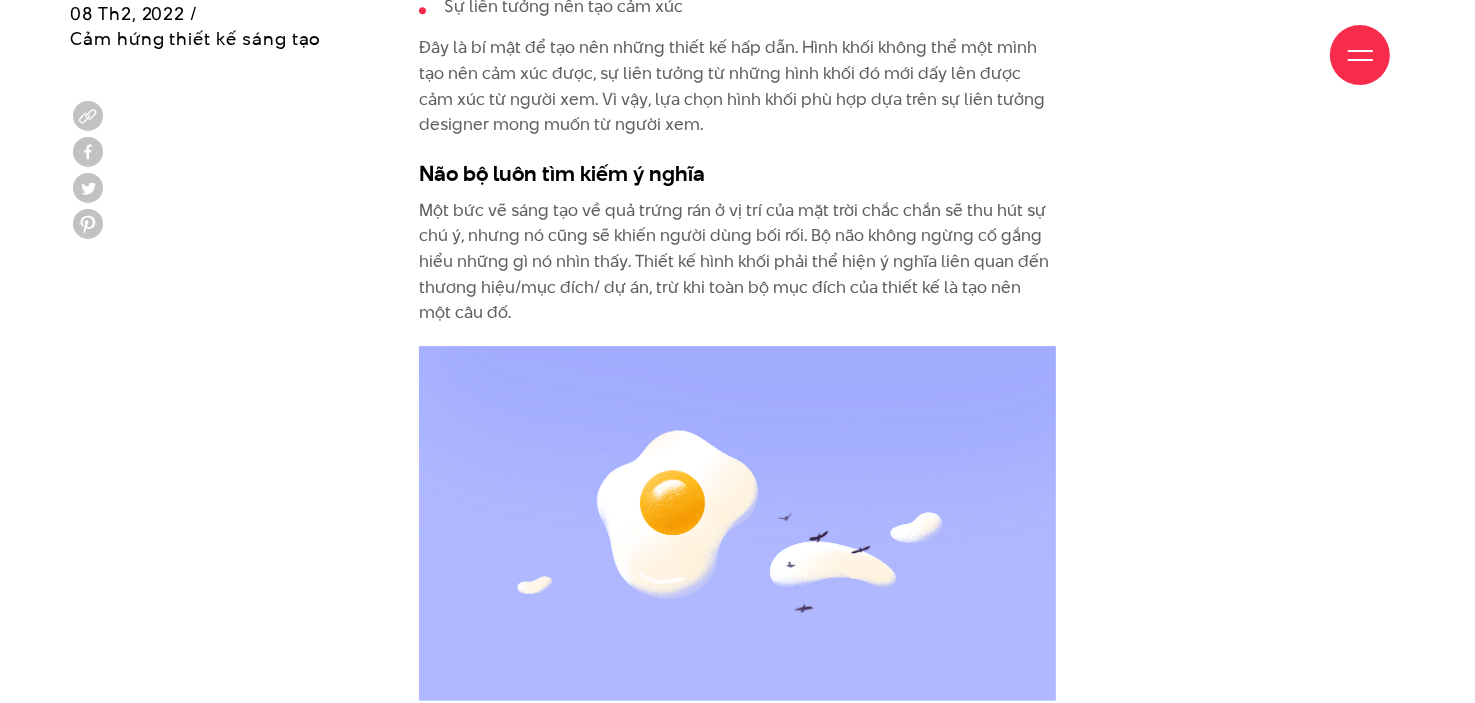 scroll, scrollTop: 6200, scrollLeft: 0, axis: vertical 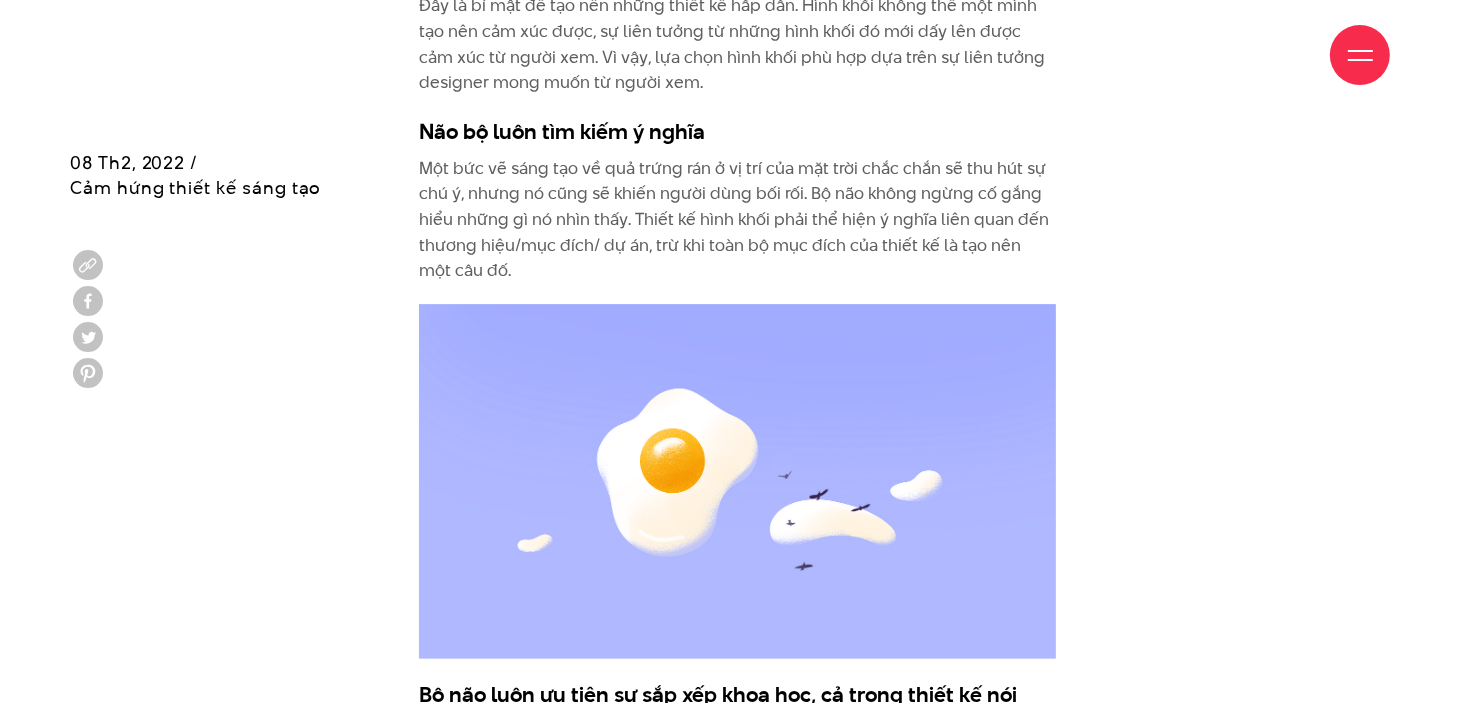 click on "Nếu bạn là một designer, hẳn bạn rất quen thuộc với những câu như “hình chữ nhật thể hiện sự ổn định và tự tin” hay “hình tròn tượng trưng cho sự khép kín và thống nhất”, “hình tam giác biểu tượng cho sự chuyển động và tiến bộ,... Đặc biệt, với những designer chuyên về thiết kế web và thiết kế logo, niềm tin này gần như là một nỗi ám ảnh.
Đáng buồn rằng, cách hiểu này là sai. Vậy thế nào mới là đúng?
Xem thêm:  Truyền Thông Thị Giác: Nhận Thức Và Thao Túng
Quá nguyên tắc với các khuôn mẫu trong thiết kế web không hề tốt
Ví dụ như hình vuông đen của [PERSON_NAME], bạn có thể liên tưởng hình này với sự tin cậy và bình tĩnh không?
Khi  thiết kế Web
Đây là một quy trình gồm nhiều giai đoạn:" at bounding box center [737, 2189] 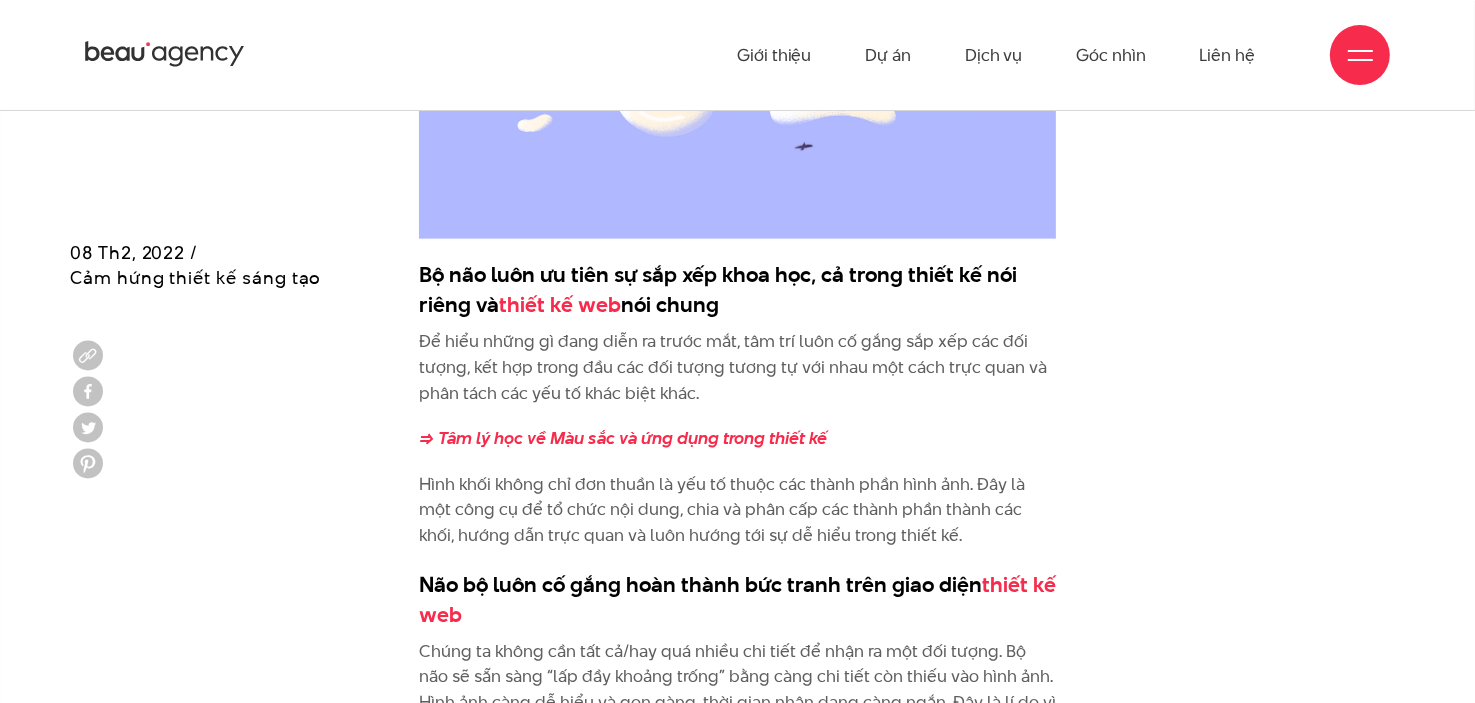 scroll, scrollTop: 6600, scrollLeft: 0, axis: vertical 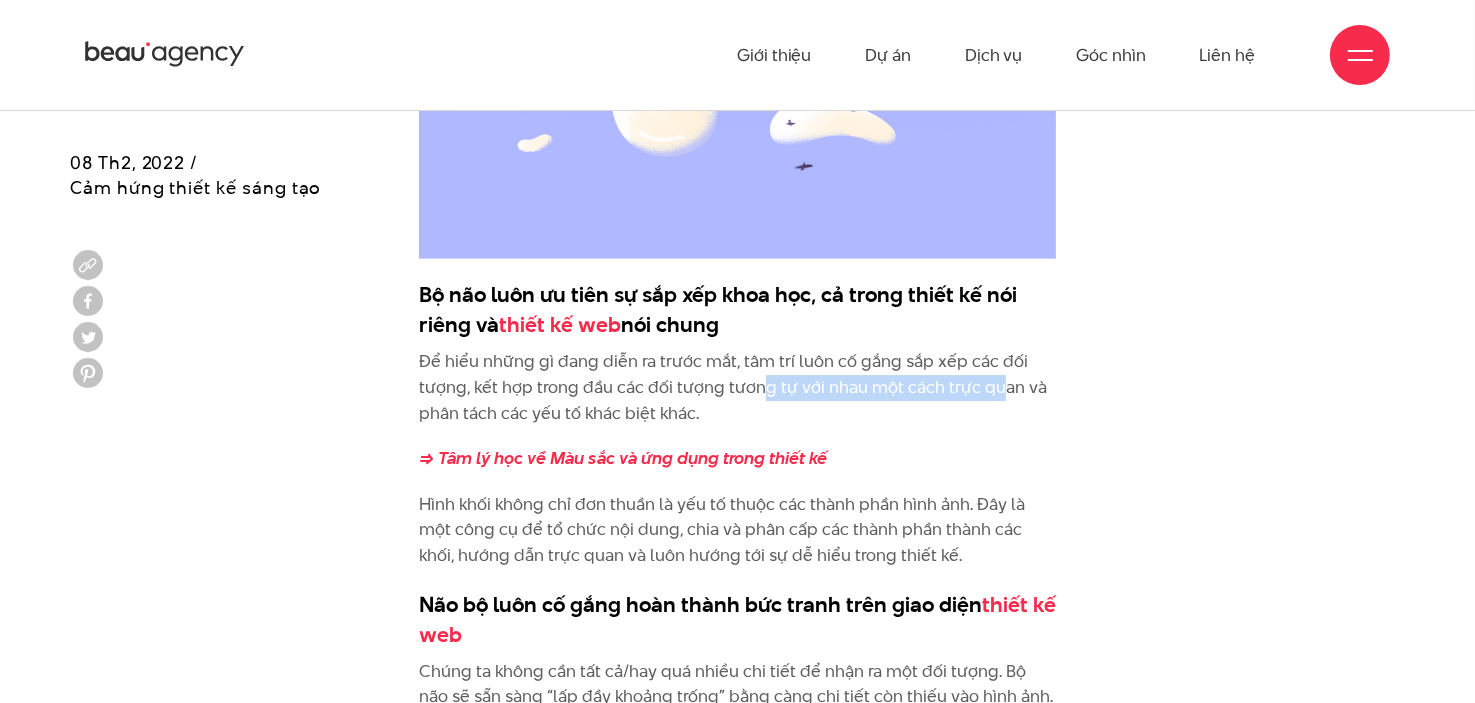 drag, startPoint x: 760, startPoint y: 390, endPoint x: 999, endPoint y: 390, distance: 239 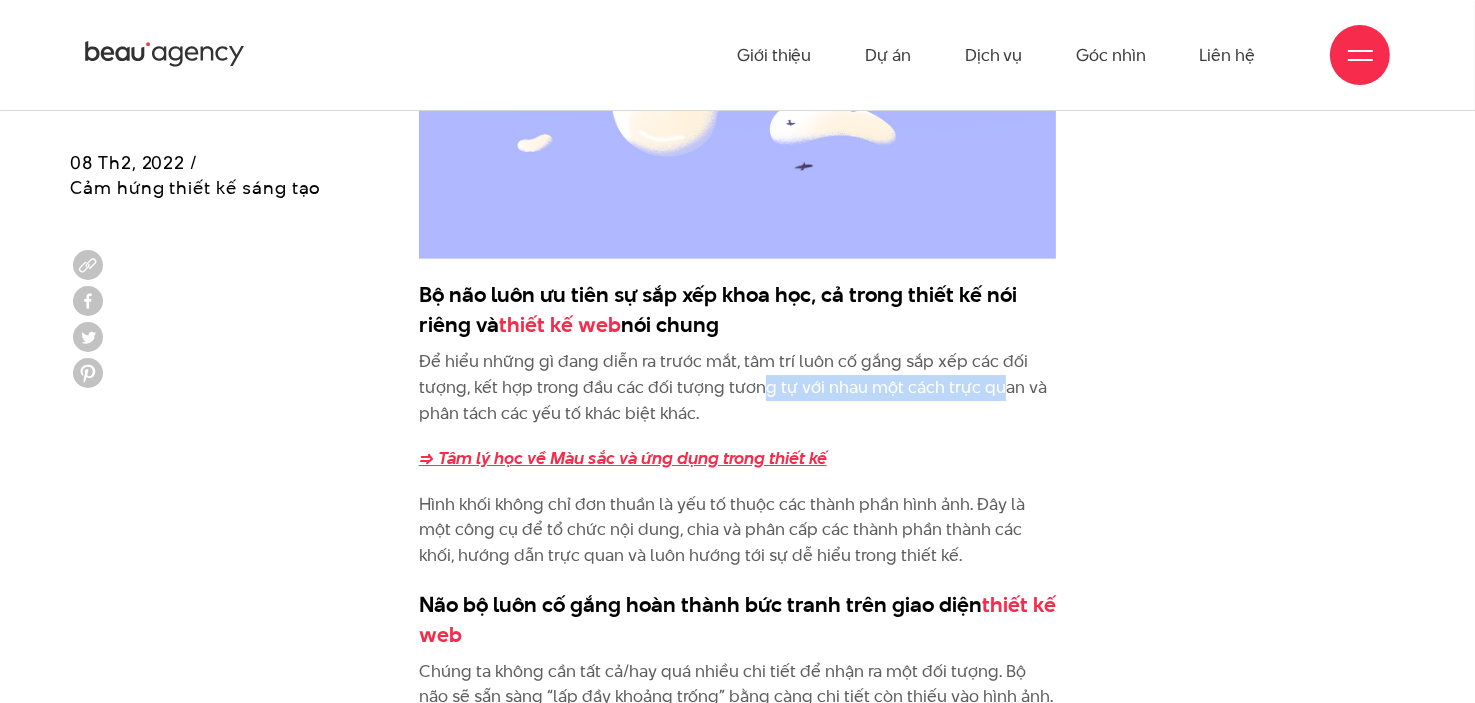 click on "=> Tâm lý học về Màu sắc và ứng dụng trong thiết kế" at bounding box center [623, 458] 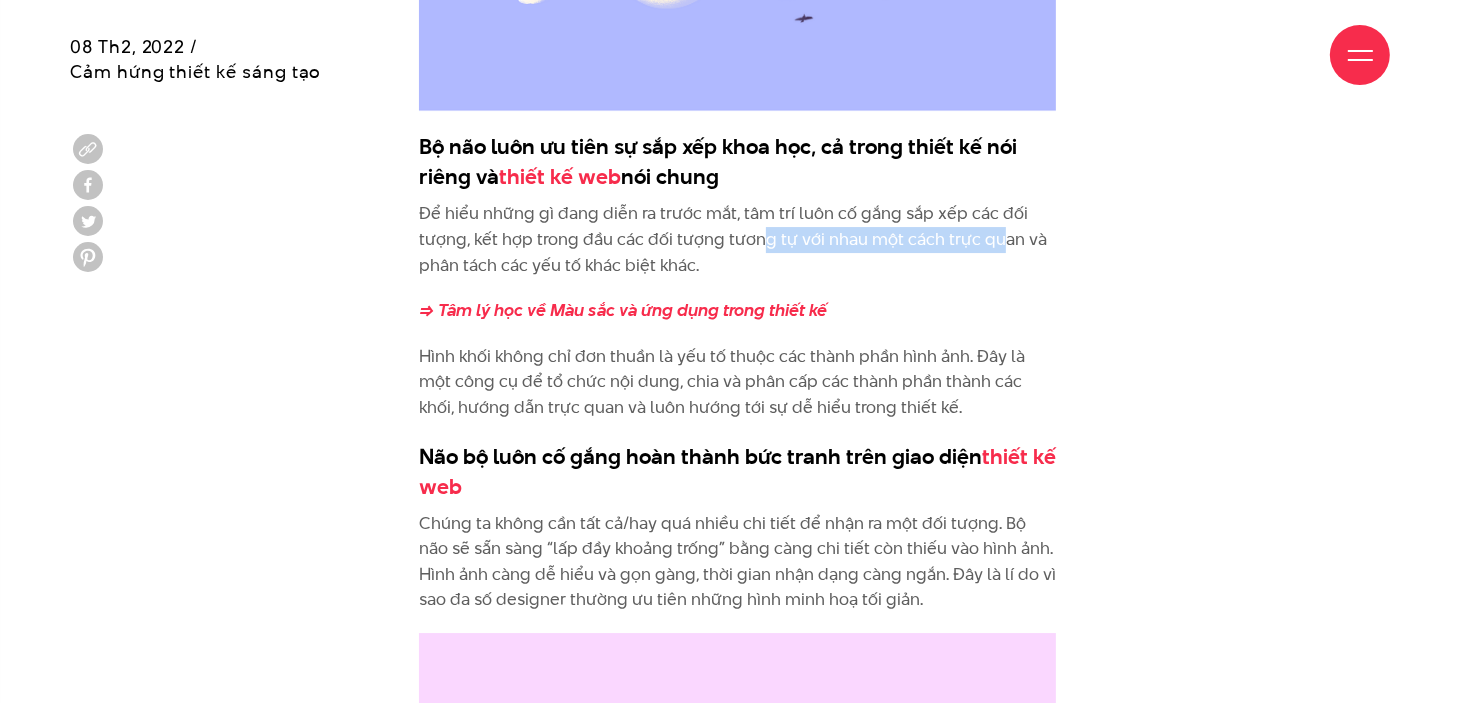 scroll, scrollTop: 6800, scrollLeft: 0, axis: vertical 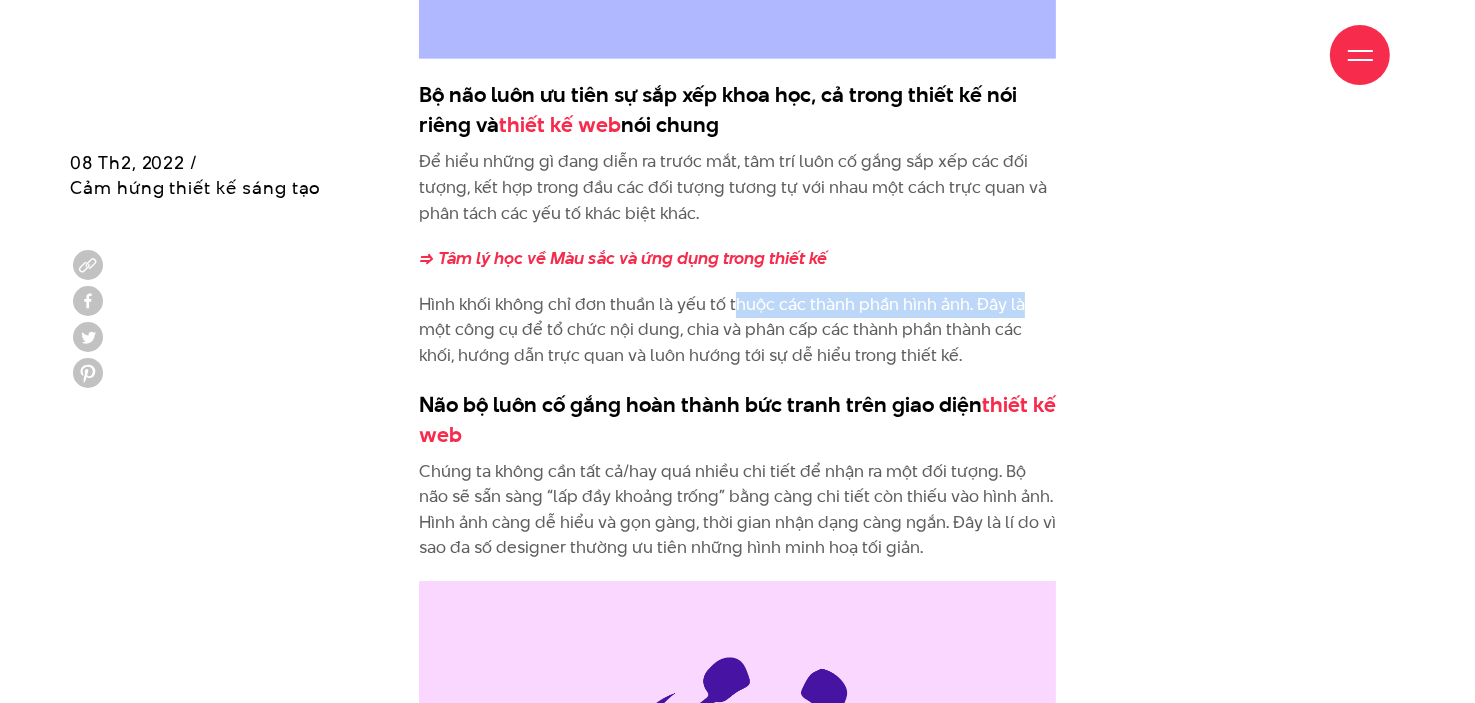 drag, startPoint x: 731, startPoint y: 307, endPoint x: 1029, endPoint y: 314, distance: 298.0822 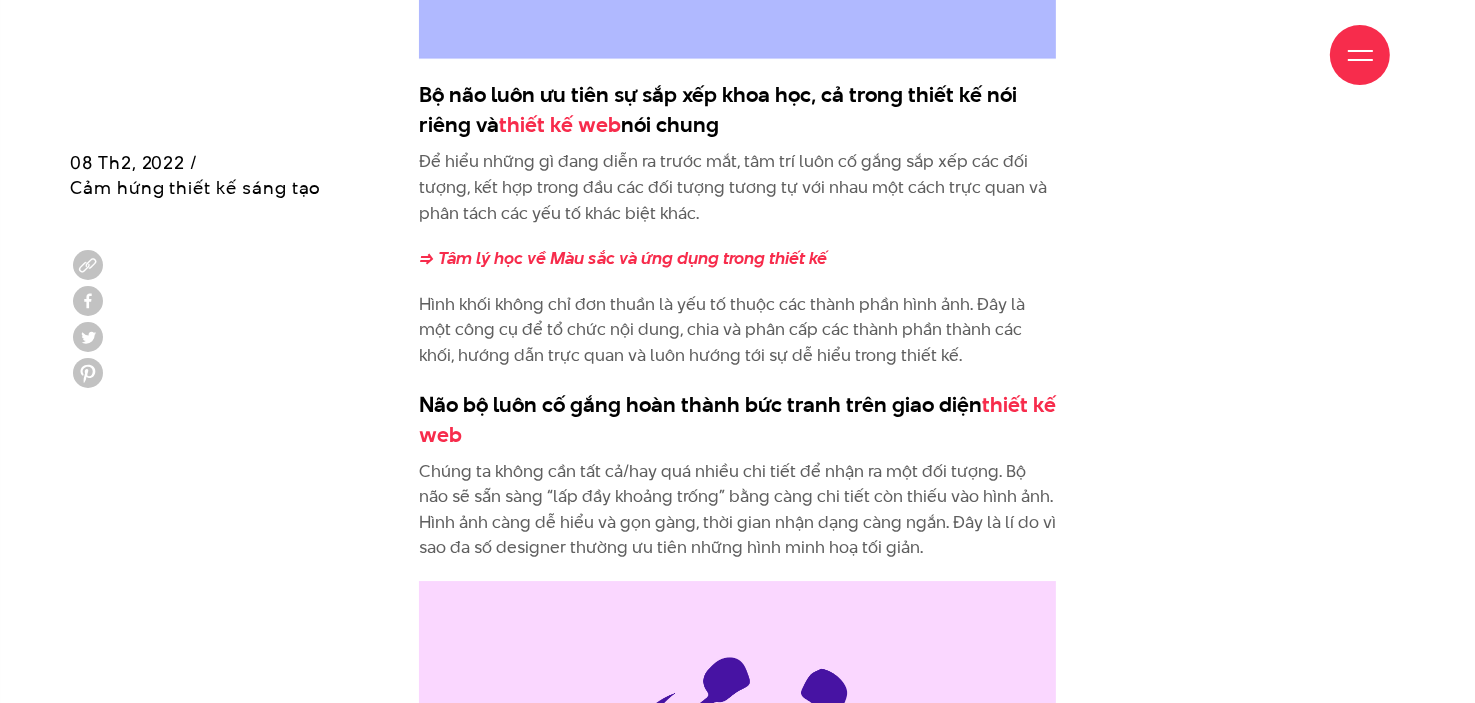 click on "Hình khối không chỉ đơn thuần là yếu tố thuộc các thành phần hình ảnh. Đây là một công cụ để tổ chức nội dung, chia và phân cấp các thành phần thành các khối, hướng dẫn trực quan và luôn hướng tới sự dễ hiểu trong thiết kế." at bounding box center [738, 330] 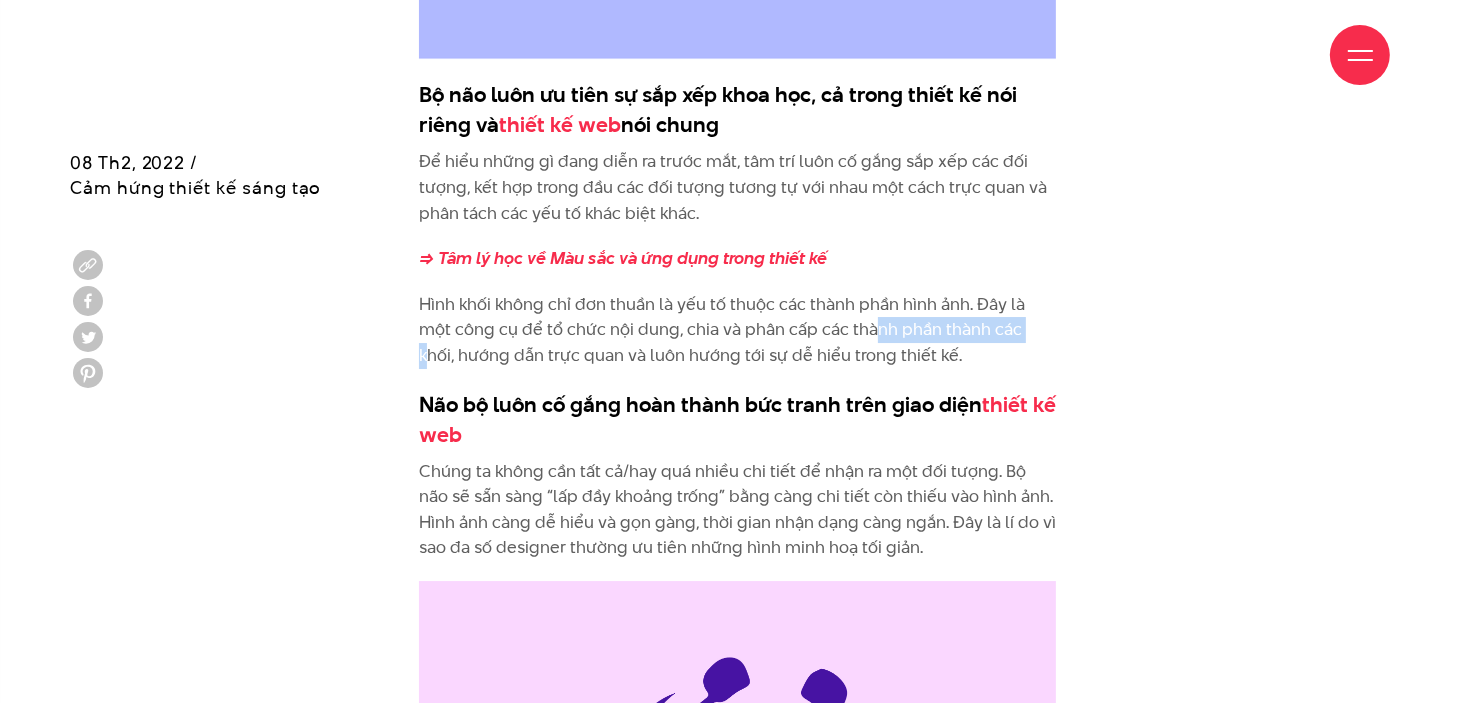 drag, startPoint x: 897, startPoint y: 331, endPoint x: 1027, endPoint y: 331, distance: 130 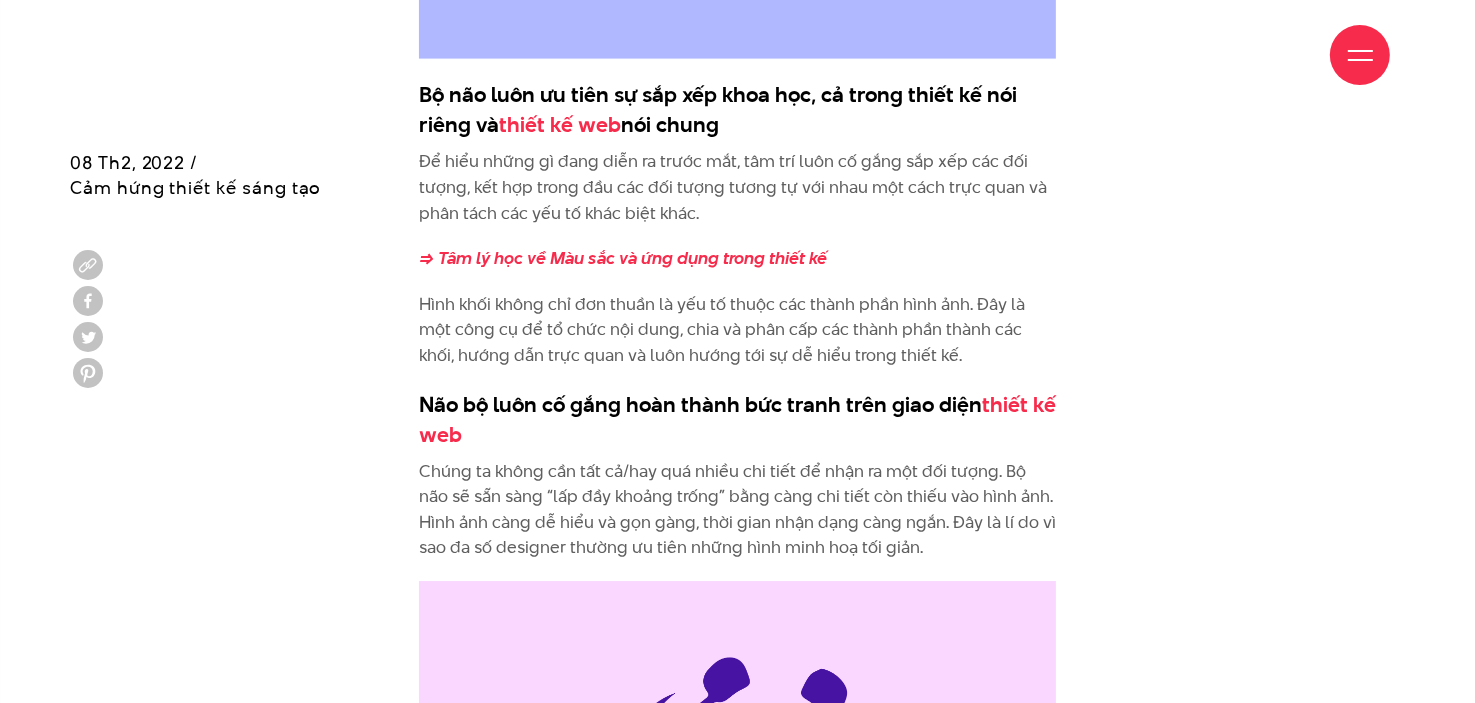 click on "Hình khối không chỉ đơn thuần là yếu tố thuộc các thành phần hình ảnh. Đây là một công cụ để tổ chức nội dung, chia và phân cấp các thành phần thành các khối, hướng dẫn trực quan và luôn hướng tới sự dễ hiểu trong thiết kế." at bounding box center (738, 330) 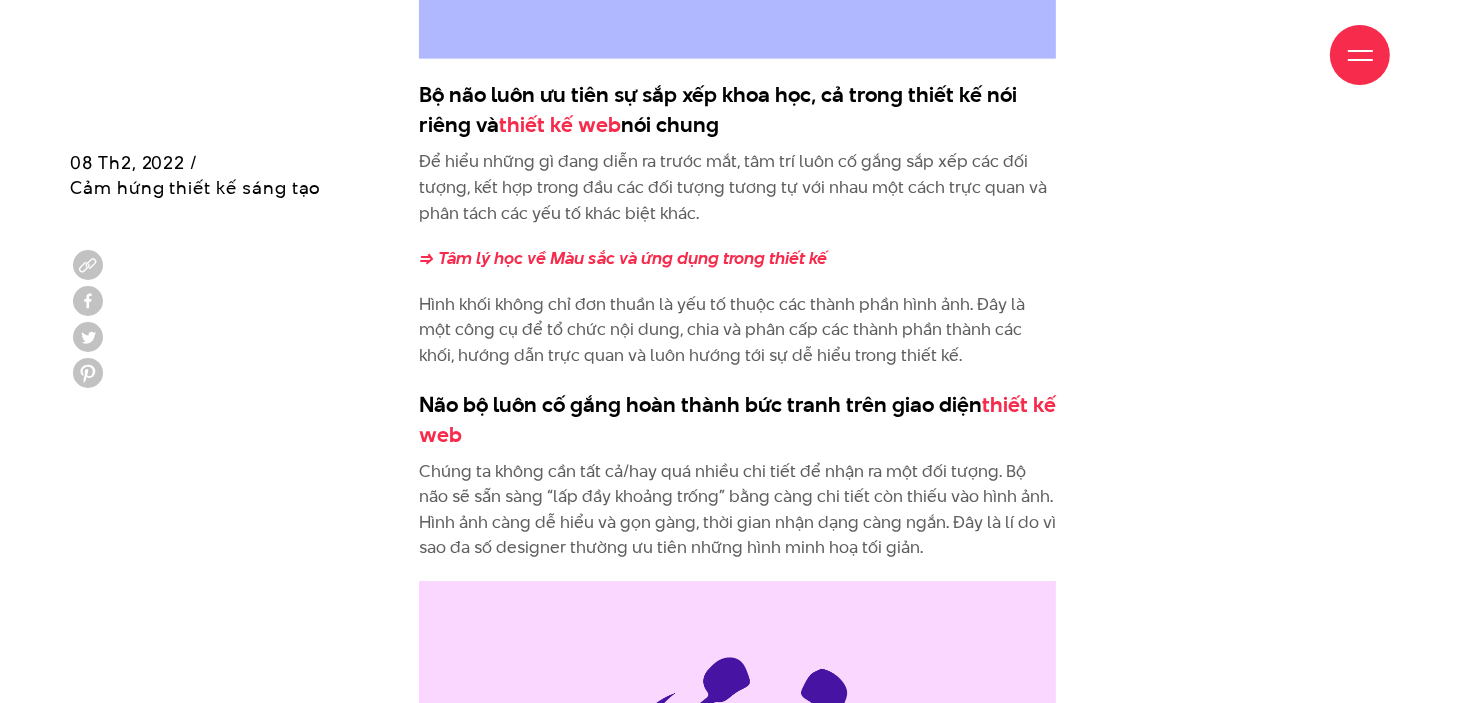 click on "Nếu bạn là một designer, hẳn bạn rất quen thuộc với những câu như “hình chữ nhật thể hiện sự ổn định và tự tin” hay “hình tròn tượng trưng cho sự khép kín và thống nhất”, “hình tam giác biểu tượng cho sự chuyển động và tiến bộ,... Đặc biệt, với những designer chuyên về thiết kế web và thiết kế logo, niềm tin này gần như là một nỗi ám ảnh.
Đáng buồn rằng, cách hiểu này là sai. Vậy thế nào mới là đúng?
Xem thêm:  Truyền Thông Thị Giác: Nhận Thức Và Thao Túng
Quá nguyên tắc với các khuôn mẫu trong thiết kế web không hề tốt
Ví dụ như hình vuông đen của [PERSON_NAME], bạn có thể liên tưởng hình này với sự tin cậy và bình tĩnh không?
Khi  thiết kế Web
Đây là một quy trình gồm nhiều giai đoạn:" at bounding box center [737, 1589] 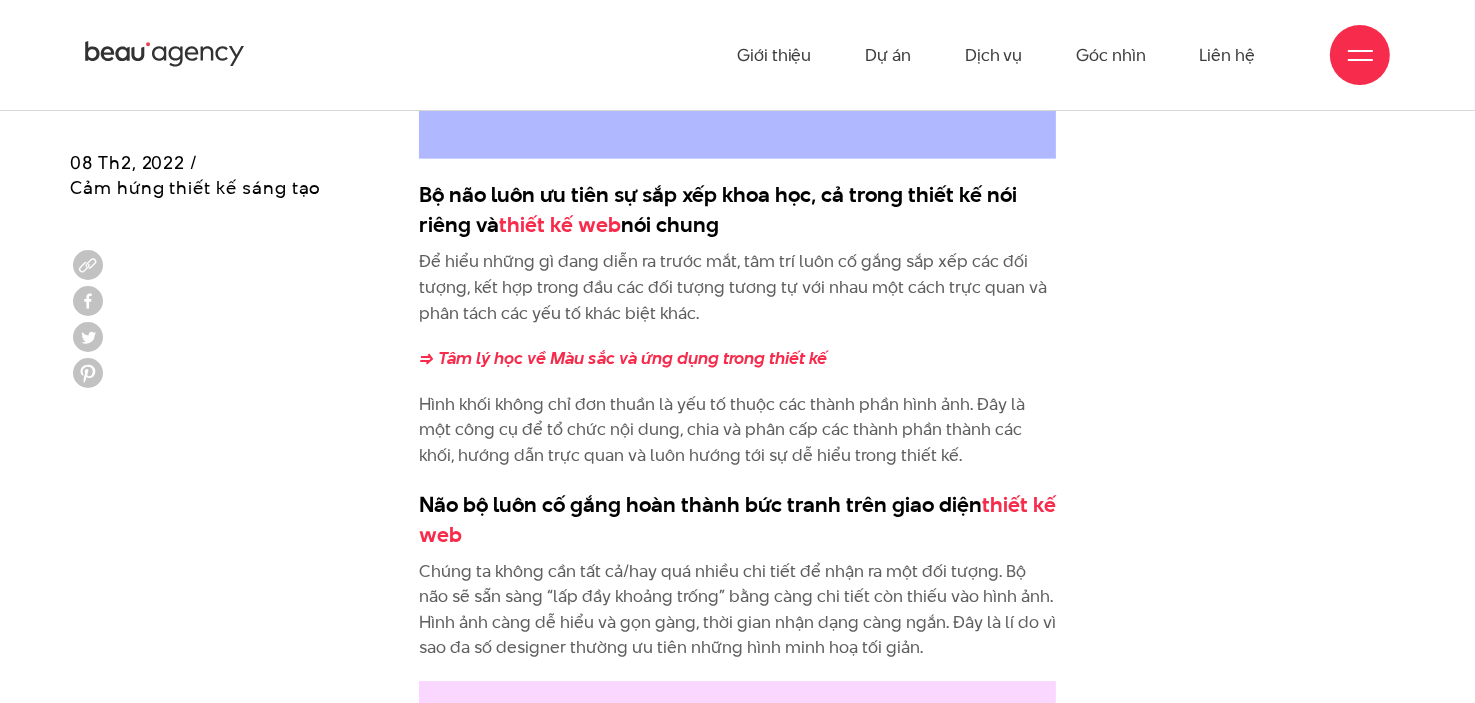 click on "Nếu bạn là một designer, hẳn bạn rất quen thuộc với những câu như “hình chữ nhật thể hiện sự ổn định và tự tin” hay “hình tròn tượng trưng cho sự khép kín và thống nhất”, “hình tam giác biểu tượng cho sự chuyển động và tiến bộ,... Đặc biệt, với những designer chuyên về thiết kế web và thiết kế logo, niềm tin này gần như là một nỗi ám ảnh.
Đáng buồn rằng, cách hiểu này là sai. Vậy thế nào mới là đúng?
Xem thêm:  Truyền Thông Thị Giác: Nhận Thức Và Thao Túng
Quá nguyên tắc với các khuôn mẫu trong thiết kế web không hề tốt
Ví dụ như hình vuông đen của [PERSON_NAME], bạn có thể liên tưởng hình này với sự tin cậy và bình tĩnh không?
Khi  thiết kế Web
Đây là một quy trình gồm nhiều giai đoạn:" at bounding box center [737, 1689] 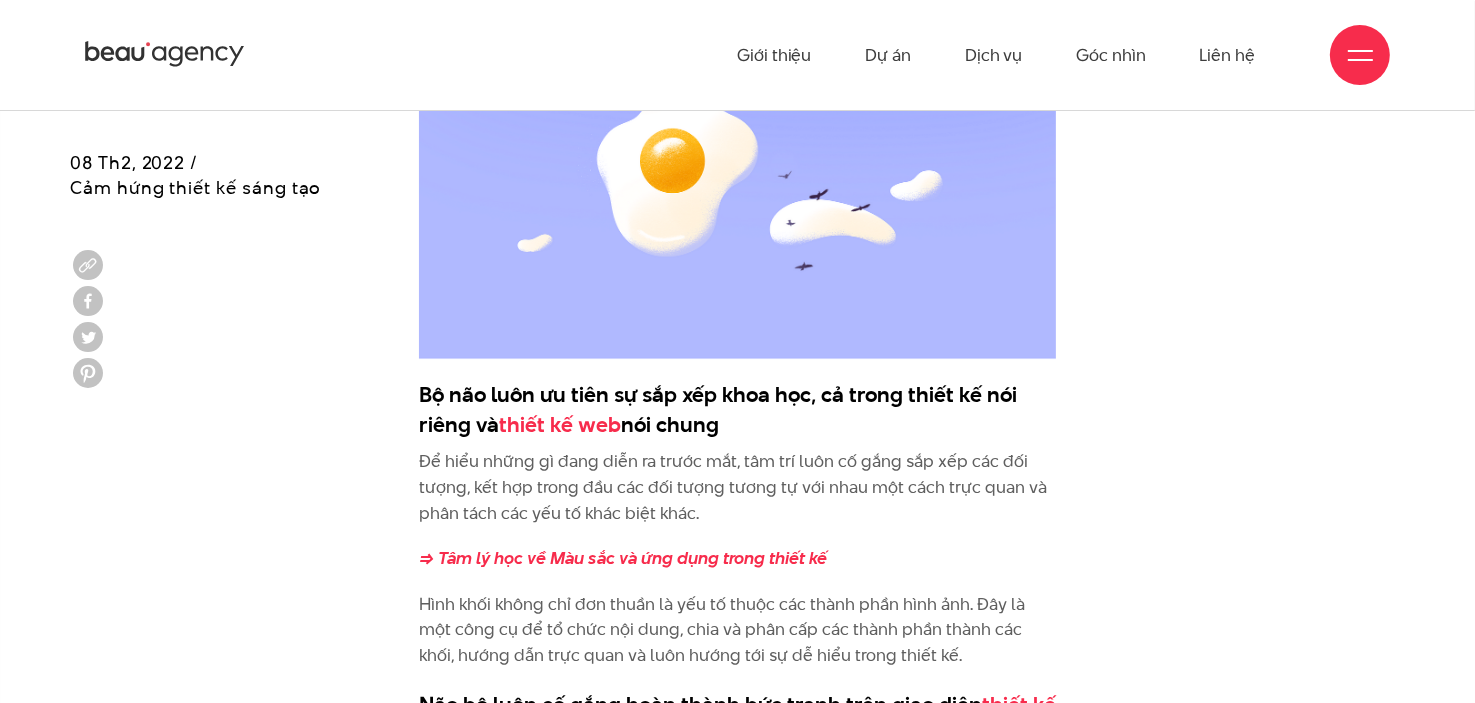 click on "Nếu bạn là một designer, hẳn bạn rất quen thuộc với những câu như “hình chữ nhật thể hiện sự ổn định và tự tin” hay “hình tròn tượng trưng cho sự khép kín và thống nhất”, “hình tam giác biểu tượng cho sự chuyển động và tiến bộ,... Đặc biệt, với những designer chuyên về thiết kế web và thiết kế logo, niềm tin này gần như là một nỗi ám ảnh.
Đáng buồn rằng, cách hiểu này là sai. Vậy thế nào mới là đúng?
Xem thêm:  Truyền Thông Thị Giác: Nhận Thức Và Thao Túng
Quá nguyên tắc với các khuôn mẫu trong thiết kế web không hề tốt
Ví dụ như hình vuông đen của [PERSON_NAME], bạn có thể liên tưởng hình này với sự tin cậy và bình tĩnh không?
Khi  thiết kế Web
Đây là một quy trình gồm nhiều giai đoạn:" at bounding box center [737, 1889] 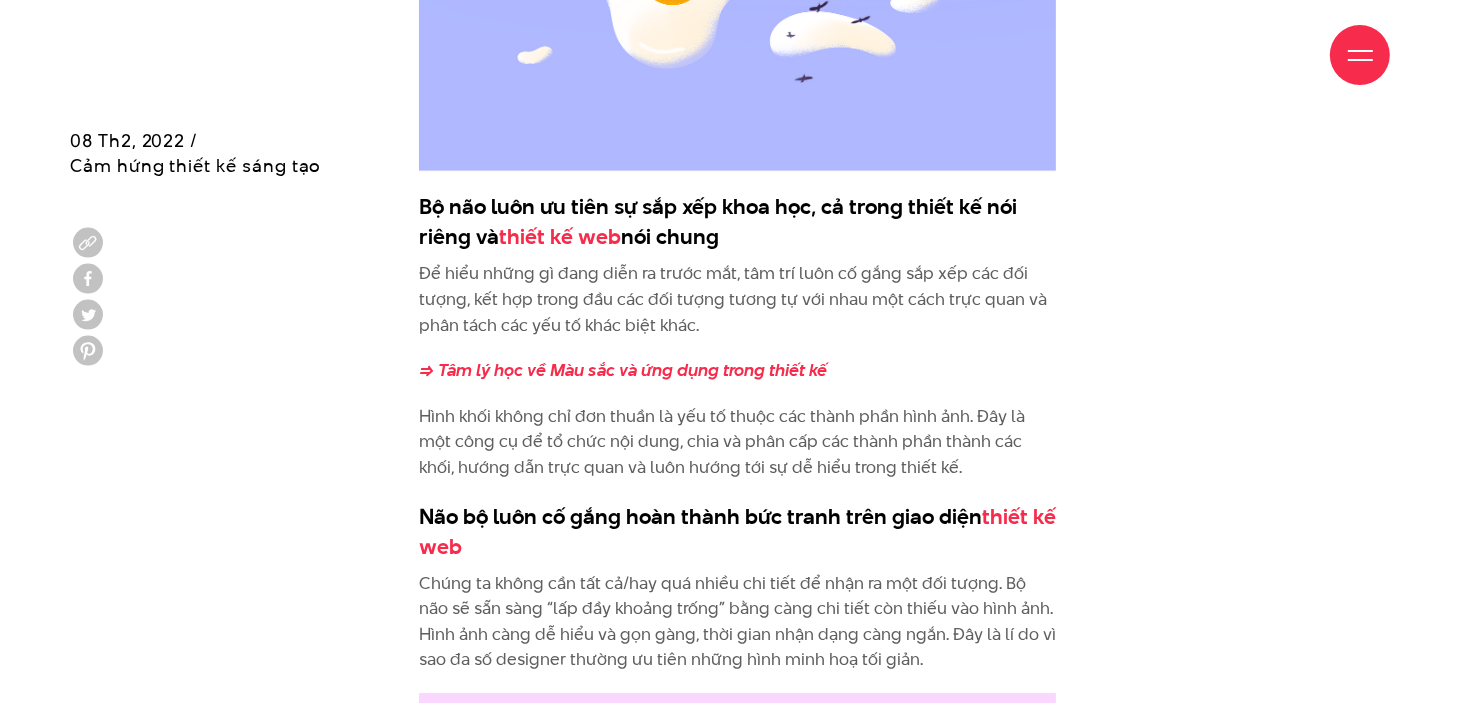scroll, scrollTop: 6700, scrollLeft: 0, axis: vertical 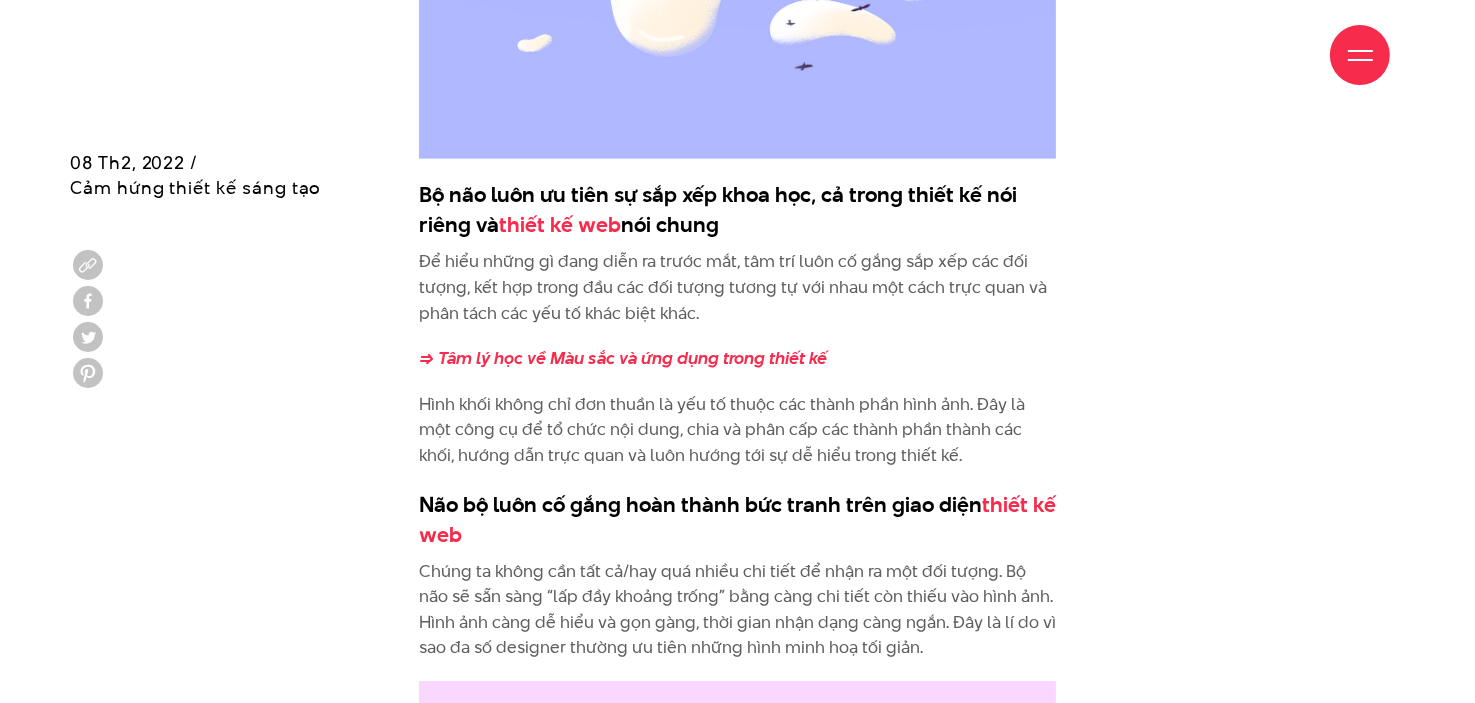 click on "Nếu bạn là một designer, hẳn bạn rất quen thuộc với những câu như “hình chữ nhật thể hiện sự ổn định và tự tin” hay “hình tròn tượng trưng cho sự khép kín và thống nhất”, “hình tam giác biểu tượng cho sự chuyển động và tiến bộ,... Đặc biệt, với những designer chuyên về thiết kế web và thiết kế logo, niềm tin này gần như là một nỗi ám ảnh.
Đáng buồn rằng, cách hiểu này là sai. Vậy thế nào mới là đúng?
Xem thêm:  Truyền Thông Thị Giác: Nhận Thức Và Thao Túng
Quá nguyên tắc với các khuôn mẫu trong thiết kế web không hề tốt
Ví dụ như hình vuông đen của [PERSON_NAME], bạn có thể liên tưởng hình này với sự tin cậy và bình tĩnh không?
Khi  thiết kế Web
Đây là một quy trình gồm nhiều giai đoạn:" at bounding box center (737, 1689) 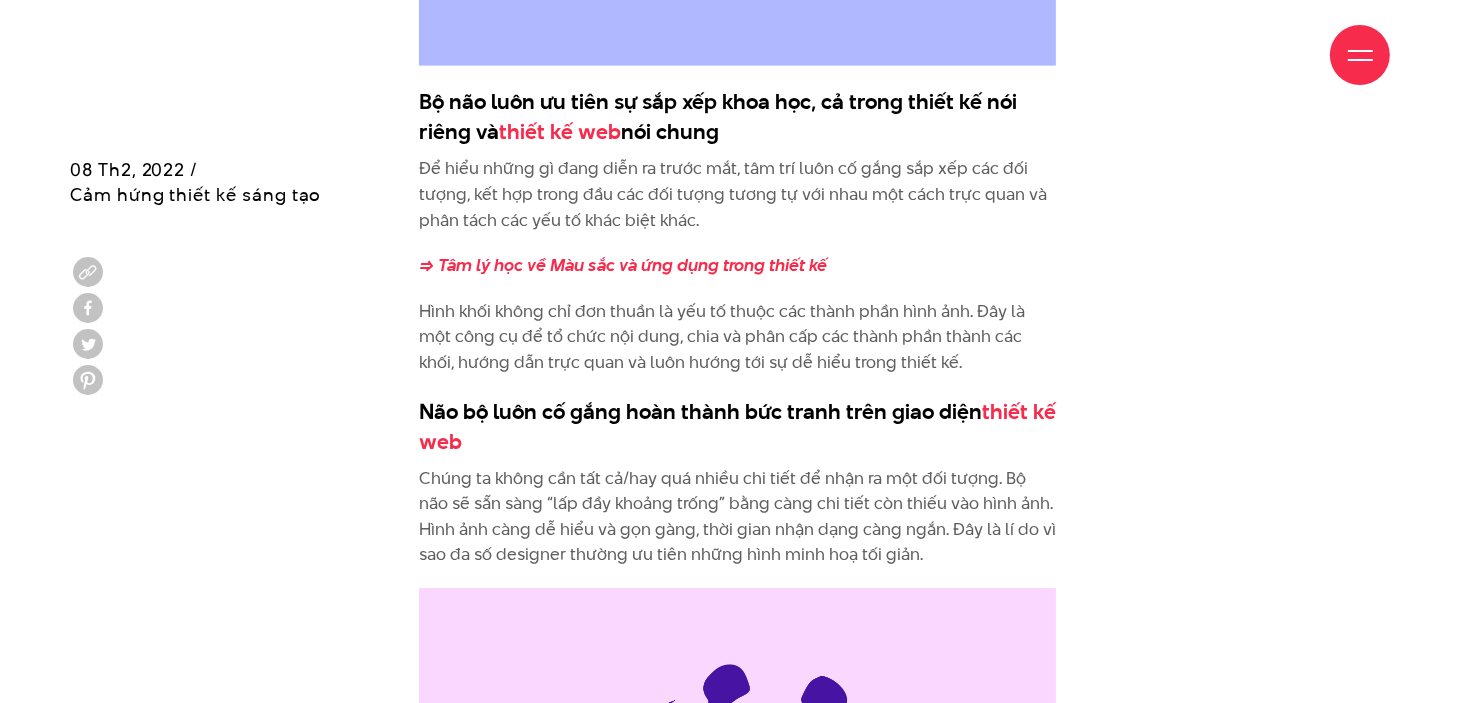 scroll, scrollTop: 6800, scrollLeft: 0, axis: vertical 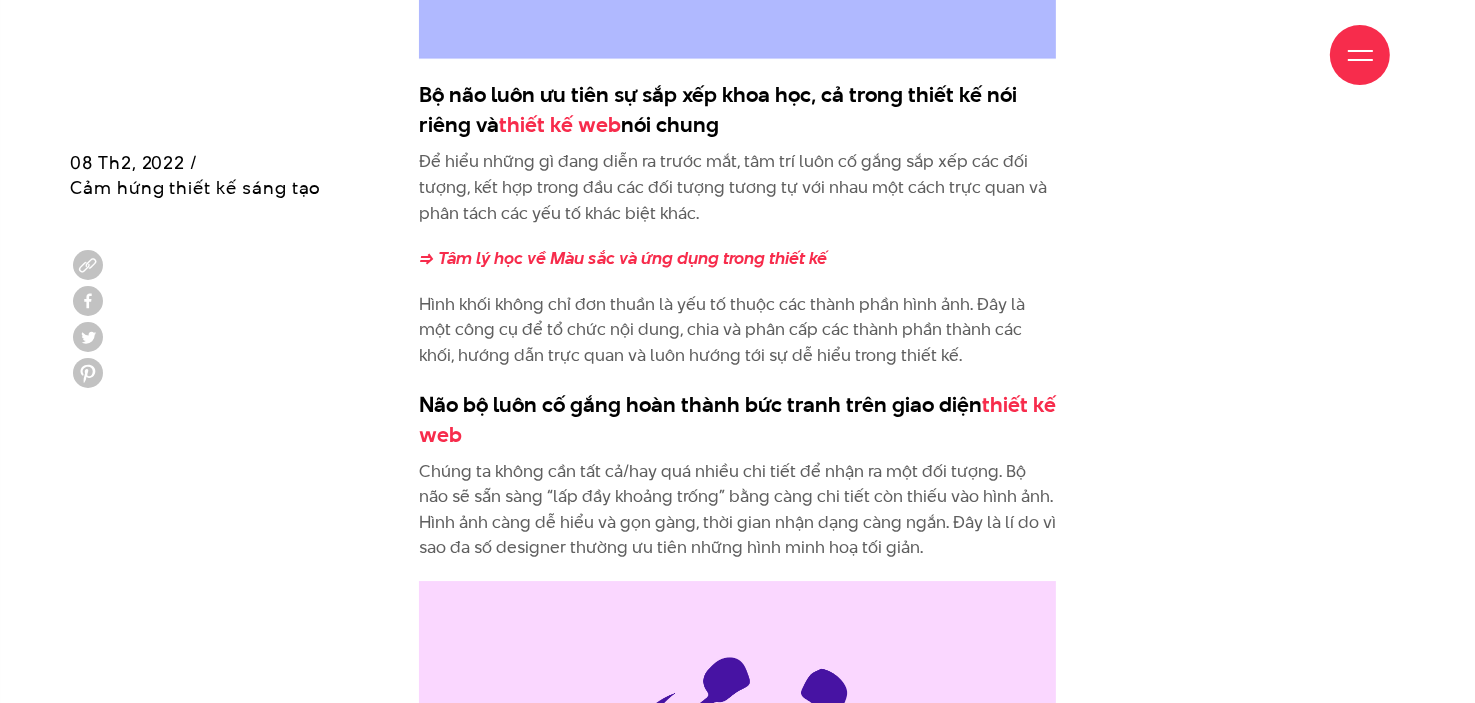 click on "Nếu bạn là một designer, hẳn bạn rất quen thuộc với những câu như “hình chữ nhật thể hiện sự ổn định và tự tin” hay “hình tròn tượng trưng cho sự khép kín và thống nhất”, “hình tam giác biểu tượng cho sự chuyển động và tiến bộ,... Đặc biệt, với những designer chuyên về thiết kế web và thiết kế logo, niềm tin này gần như là một nỗi ám ảnh.
Đáng buồn rằng, cách hiểu này là sai. Vậy thế nào mới là đúng?
Xem thêm:  Truyền Thông Thị Giác: Nhận Thức Và Thao Túng
Quá nguyên tắc với các khuôn mẫu trong thiết kế web không hề tốt
Ví dụ như hình vuông đen của [PERSON_NAME], bạn có thể liên tưởng hình này với sự tin cậy và bình tĩnh không?
Khi  thiết kế Web
Đây là một quy trình gồm nhiều giai đoạn:" at bounding box center (737, 1589) 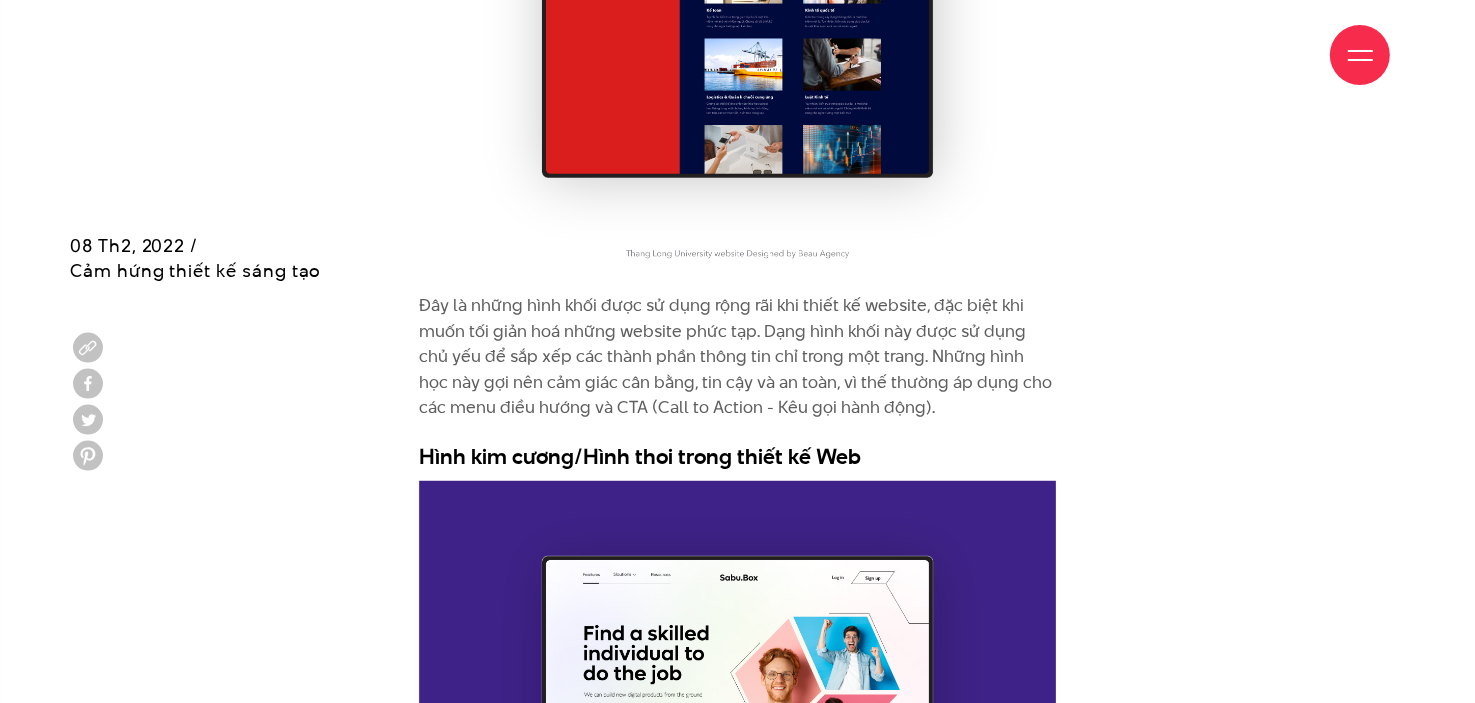 scroll, scrollTop: 8696, scrollLeft: 0, axis: vertical 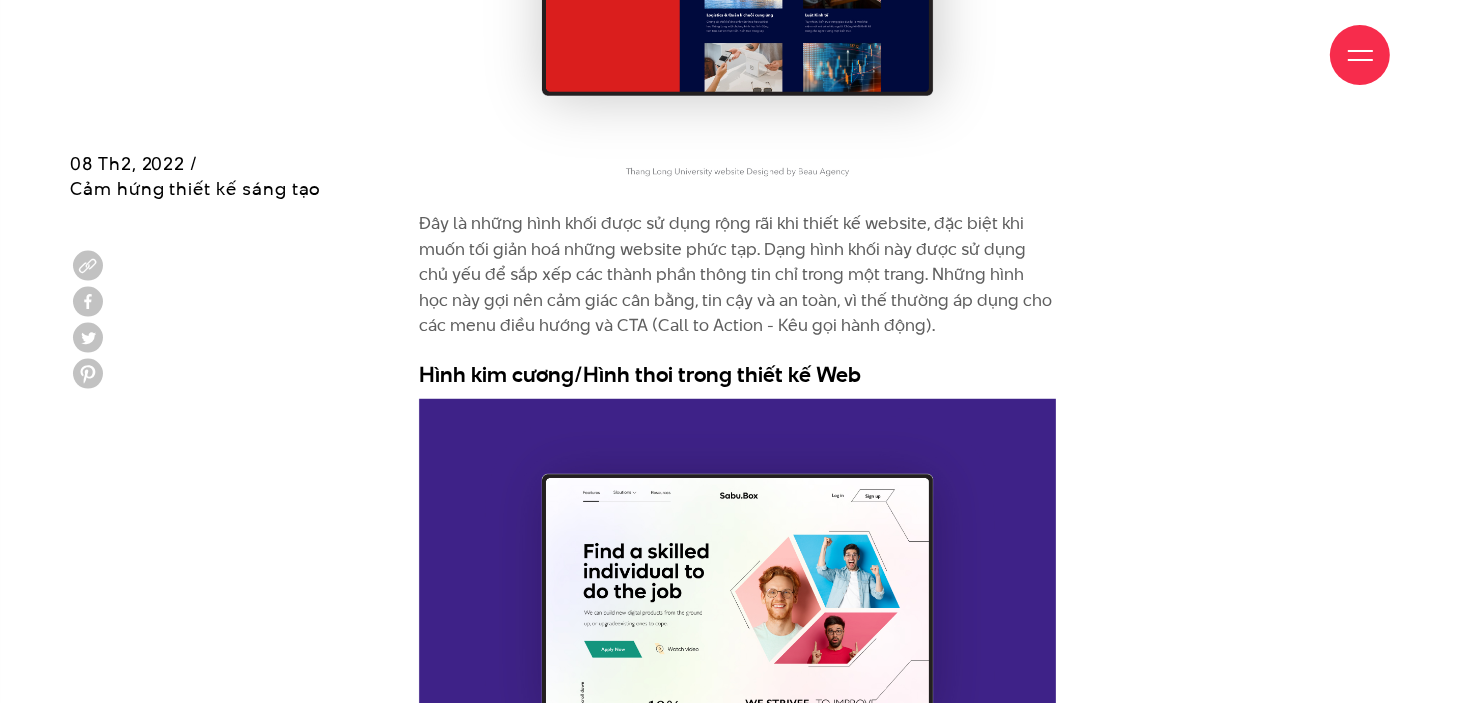 click on "Nếu bạn là một designer, hẳn bạn rất quen thuộc với những câu như “hình chữ nhật thể hiện sự ổn định và tự tin” hay “hình tròn tượng trưng cho sự khép kín và thống nhất”, “hình tam giác biểu tượng cho sự chuyển động và tiến bộ,... Đặc biệt, với những designer chuyên về thiết kế web và thiết kế logo, niềm tin này gần như là một nỗi ám ảnh.
Đáng buồn rằng, cách hiểu này là sai. Vậy thế nào mới là đúng?
Xem thêm:  Truyền Thông Thị Giác: Nhận Thức Và Thao Túng
Quá nguyên tắc với các khuôn mẫu trong thiết kế web không hề tốt
Ví dụ như hình vuông đen của [PERSON_NAME], bạn có thể liên tưởng hình này với sự tin cậy và bình tĩnh không?
Khi  thiết kế Web
Đây là một quy trình gồm nhiều giai đoạn:" at bounding box center [737, -307] 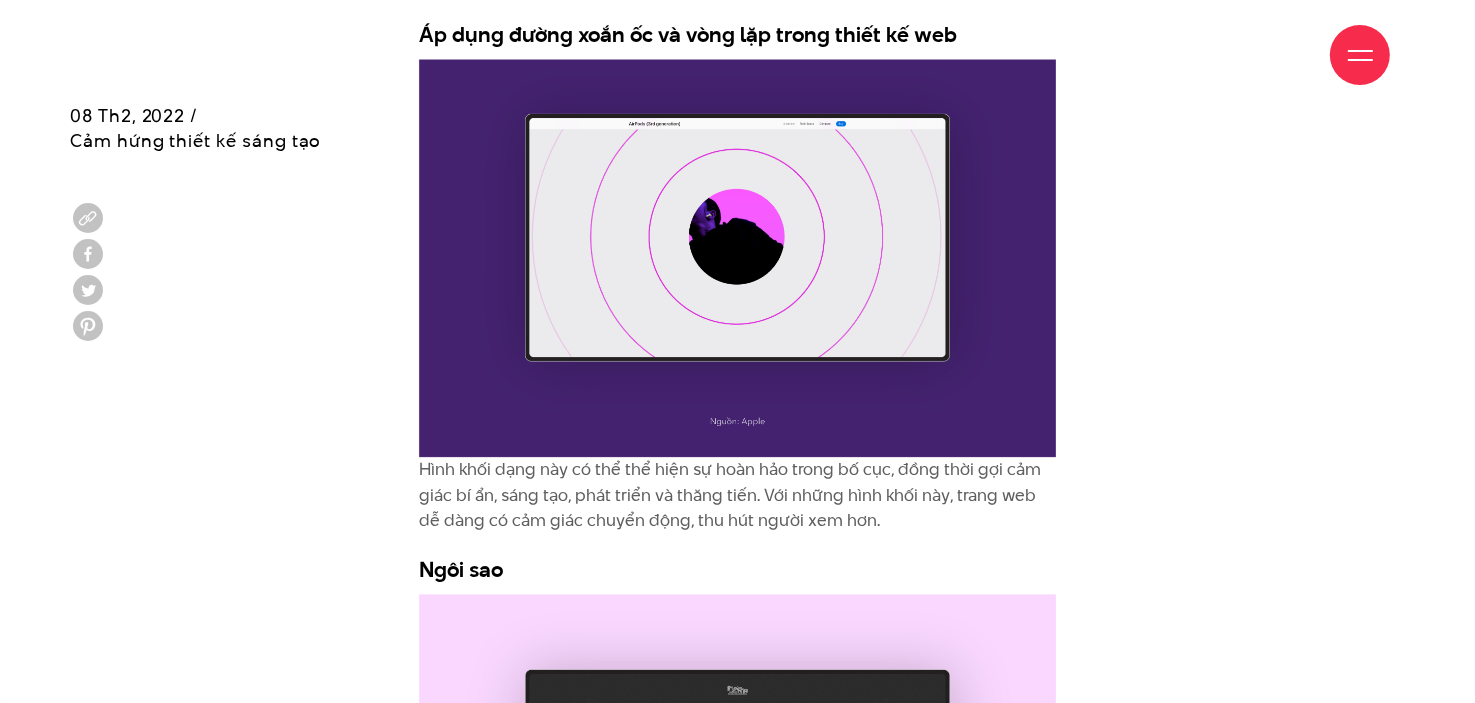scroll, scrollTop: 12996, scrollLeft: 0, axis: vertical 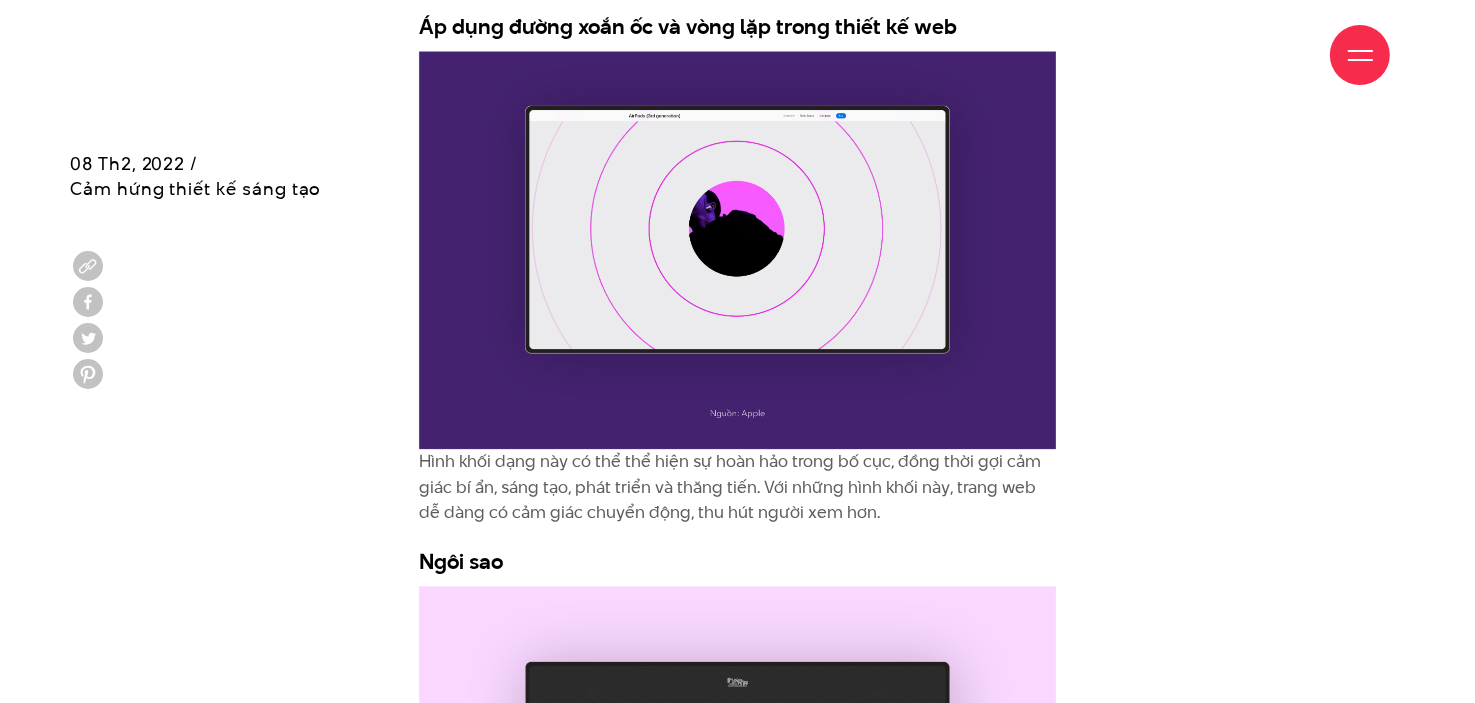 click on "Nếu bạn là một designer, hẳn bạn rất quen thuộc với những câu như “hình chữ nhật thể hiện sự ổn định và tự tin” hay “hình tròn tượng trưng cho sự khép kín và thống nhất”, “hình tam giác biểu tượng cho sự chuyển động và tiến bộ,... Đặc biệt, với những designer chuyên về thiết kế web và thiết kế logo, niềm tin này gần như là một nỗi ám ảnh.
Đáng buồn rằng, cách hiểu này là sai. Vậy thế nào mới là đúng?
Xem thêm:  Truyền Thông Thị Giác: Nhận Thức Và Thao Túng
Quá nguyên tắc với các khuôn mẫu trong thiết kế web không hề tốt
Ví dụ như hình vuông đen của [PERSON_NAME], bạn có thể liên tưởng hình này với sự tin cậy và bình tĩnh không?
Khi  thiết kế Web
Đây là một quy trình gồm nhiều giai đoạn:" at bounding box center [737, -4607] 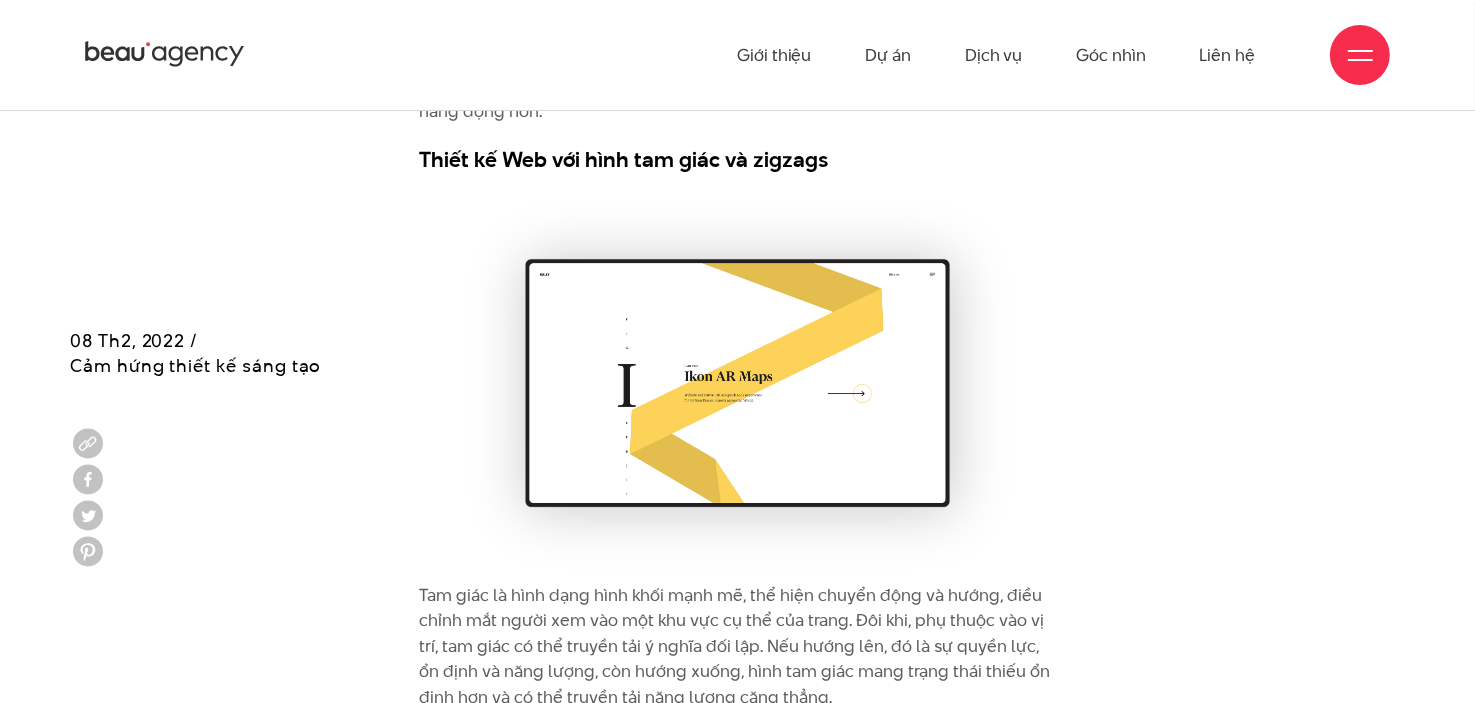 scroll, scrollTop: 9396, scrollLeft: 0, axis: vertical 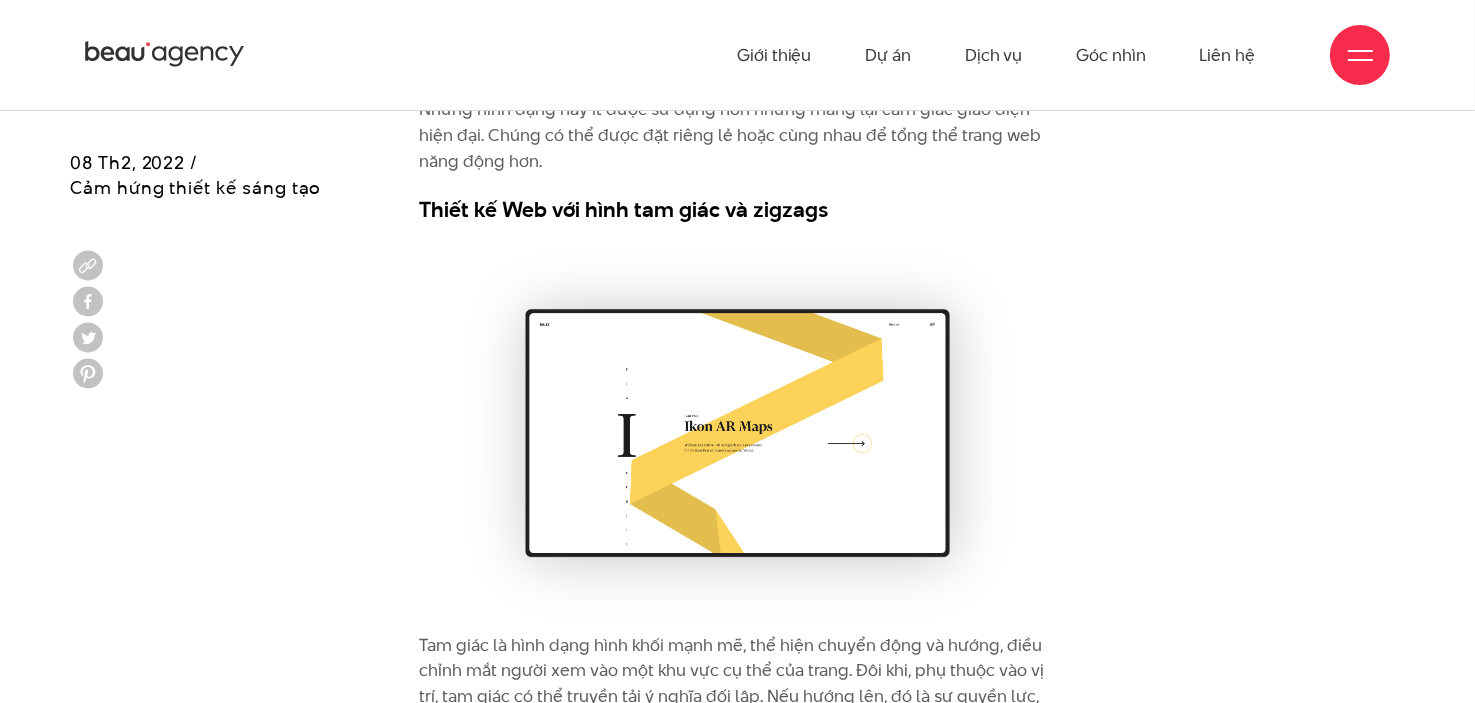 drag, startPoint x: 617, startPoint y: 439, endPoint x: 1097, endPoint y: 373, distance: 484.51627 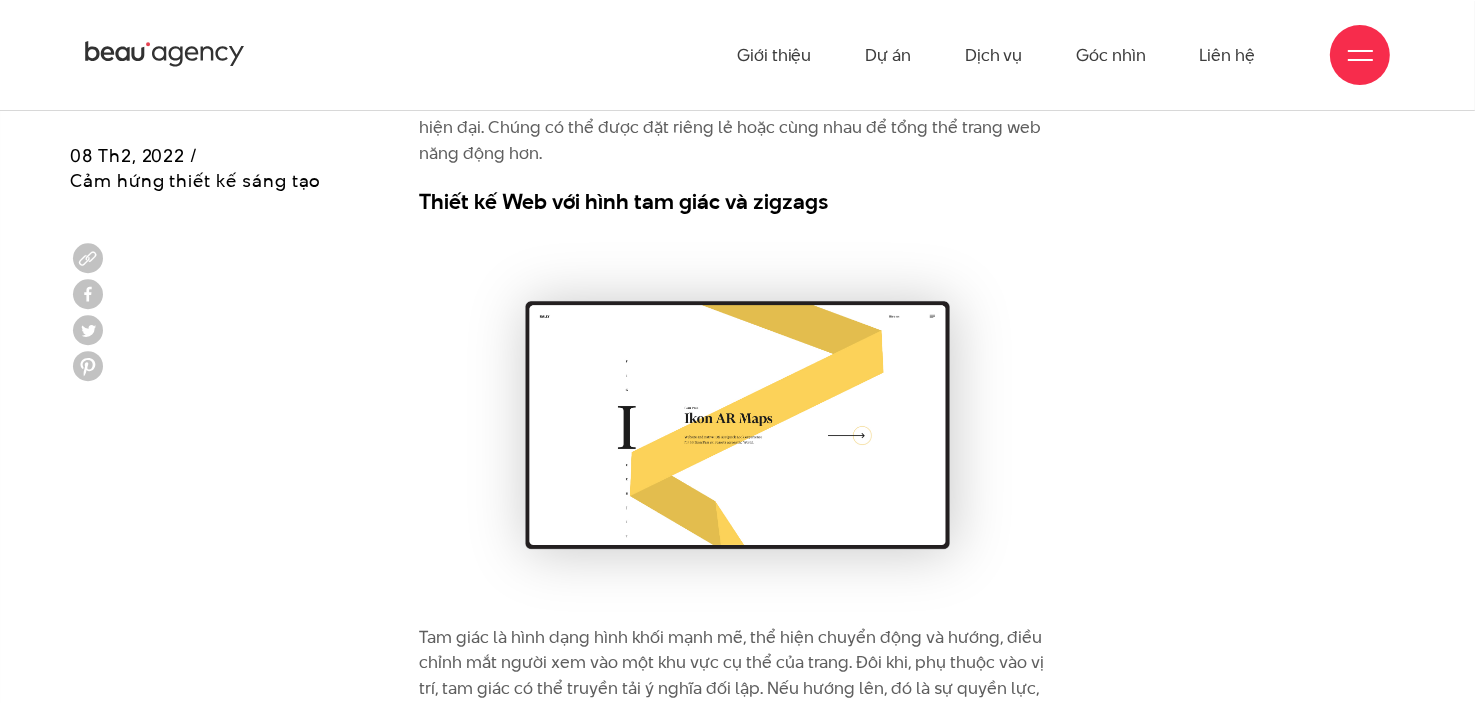 scroll, scrollTop: 9396, scrollLeft: 0, axis: vertical 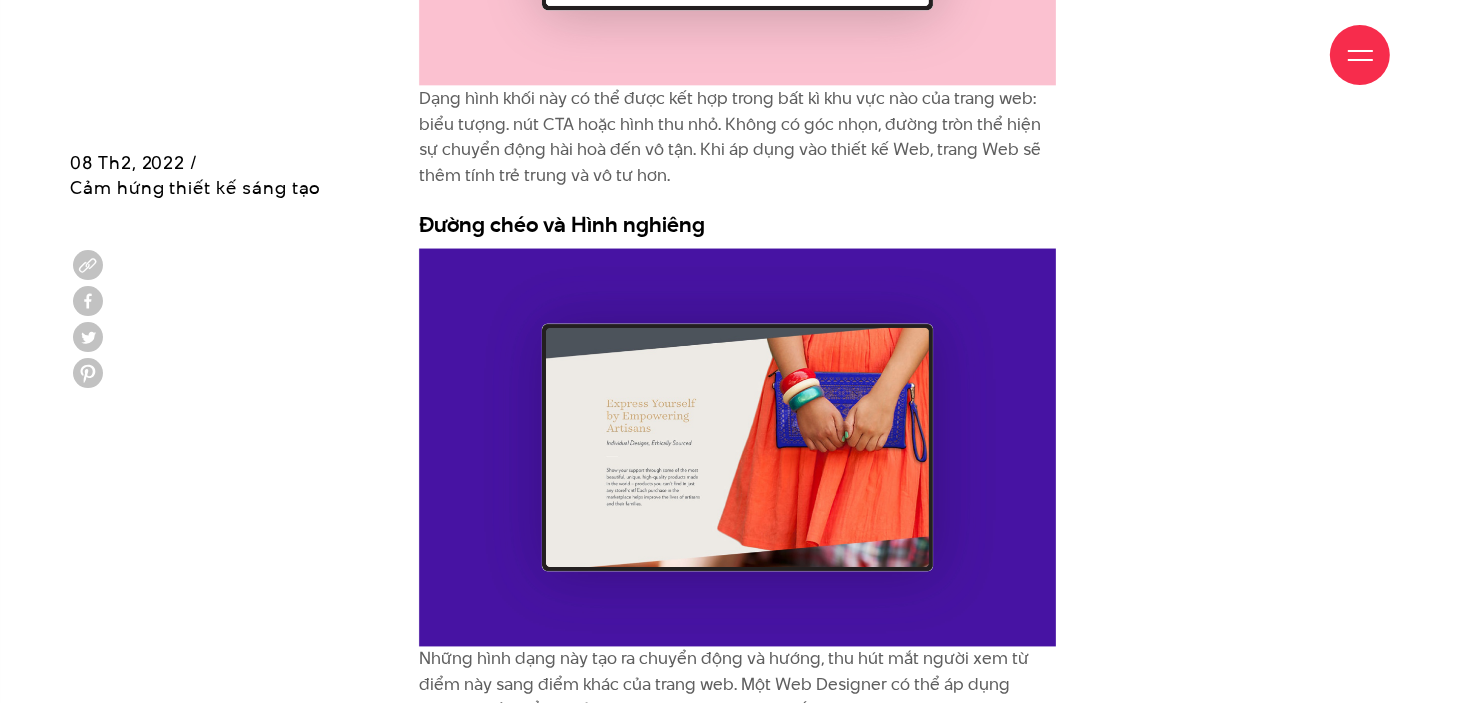 click on "Nếu bạn là một designer, hẳn bạn rất quen thuộc với những câu như “hình chữ nhật thể hiện sự ổn định và tự tin” hay “hình tròn tượng trưng cho sự khép kín và thống nhất”, “hình tam giác biểu tượng cho sự chuyển động và tiến bộ,... Đặc biệt, với những designer chuyên về thiết kế web và thiết kế logo, niềm tin này gần như là một nỗi ám ảnh.
Đáng buồn rằng, cách hiểu này là sai. Vậy thế nào mới là đúng?
Xem thêm:  Truyền Thông Thị Giác: Nhận Thức Và Thao Túng
Quá nguyên tắc với các khuôn mẫu trong thiết kế web không hề tốt
Ví dụ như hình vuông đen của [PERSON_NAME], bạn có thể liên tưởng hình này với sự tin cậy và bình tĩnh không?
Khi  thiết kế Web
Đây là một quy trình gồm nhiều giai đoạn:" at bounding box center (737, -2140) 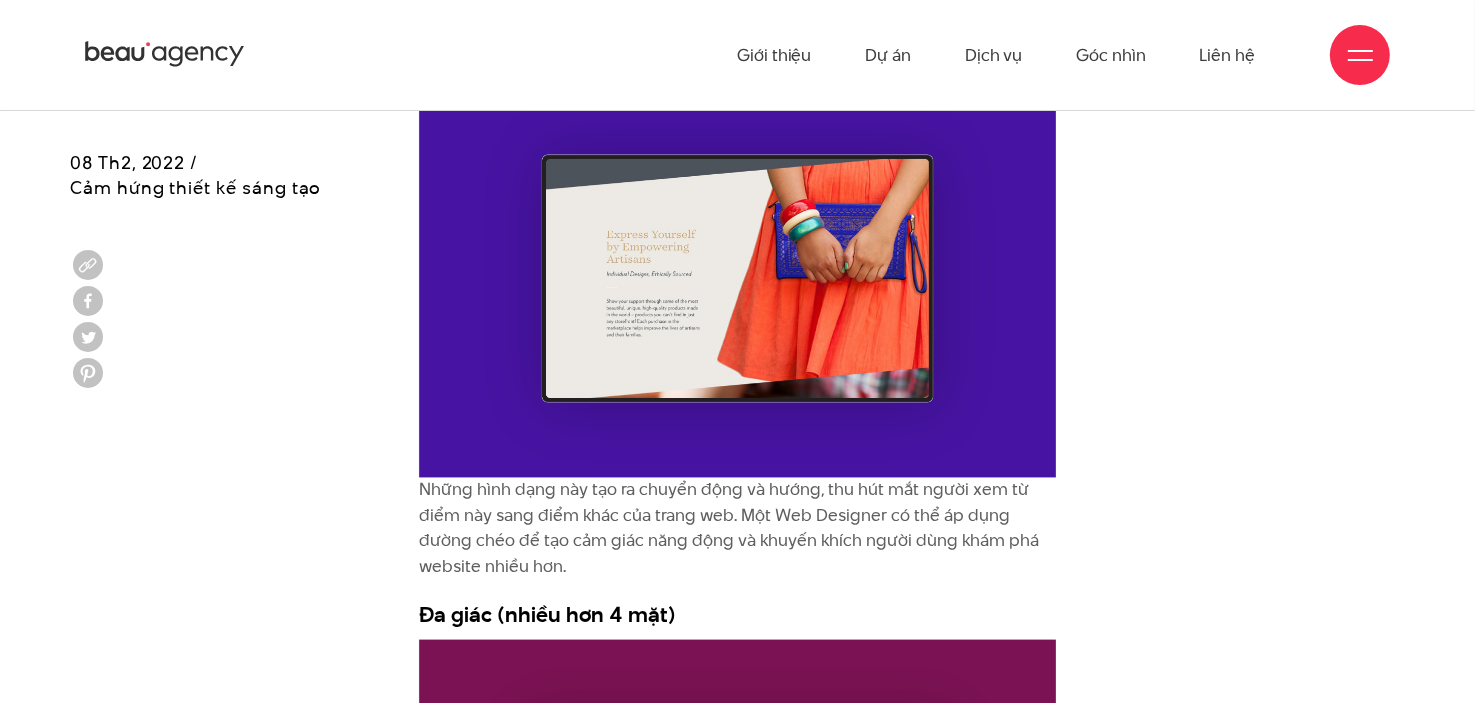 scroll, scrollTop: 10629, scrollLeft: 0, axis: vertical 